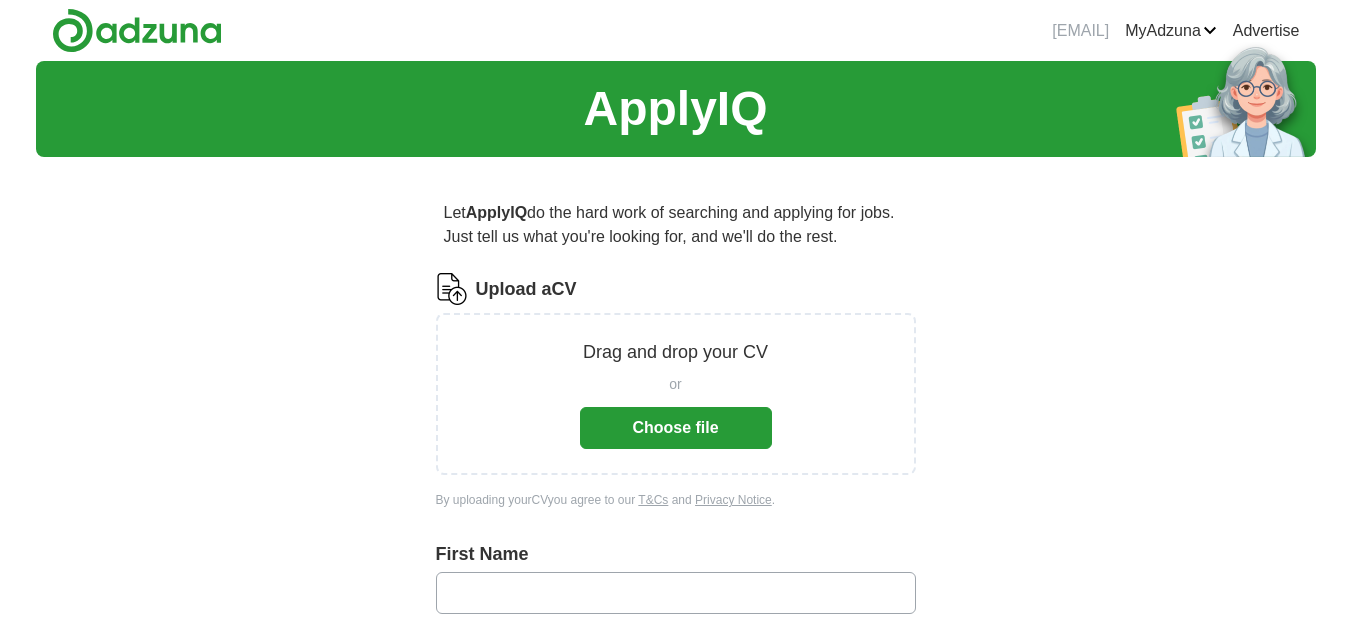 scroll, scrollTop: 0, scrollLeft: 0, axis: both 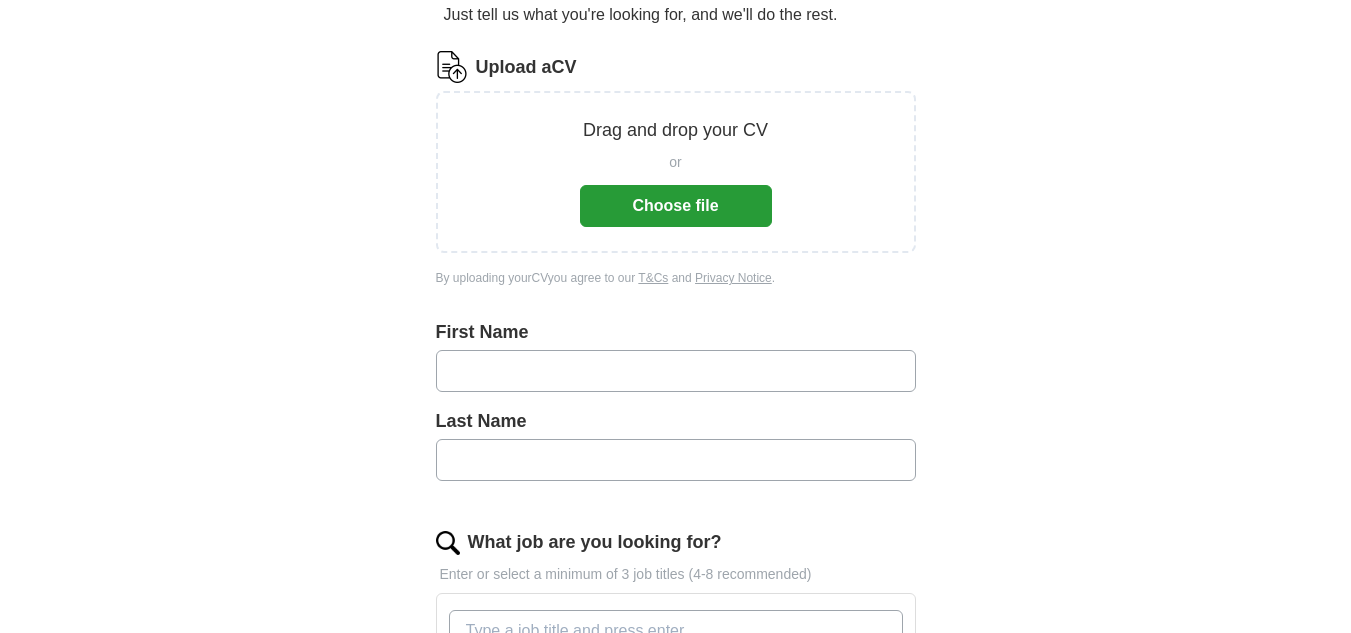 click on "or Choose file" at bounding box center [676, 185] 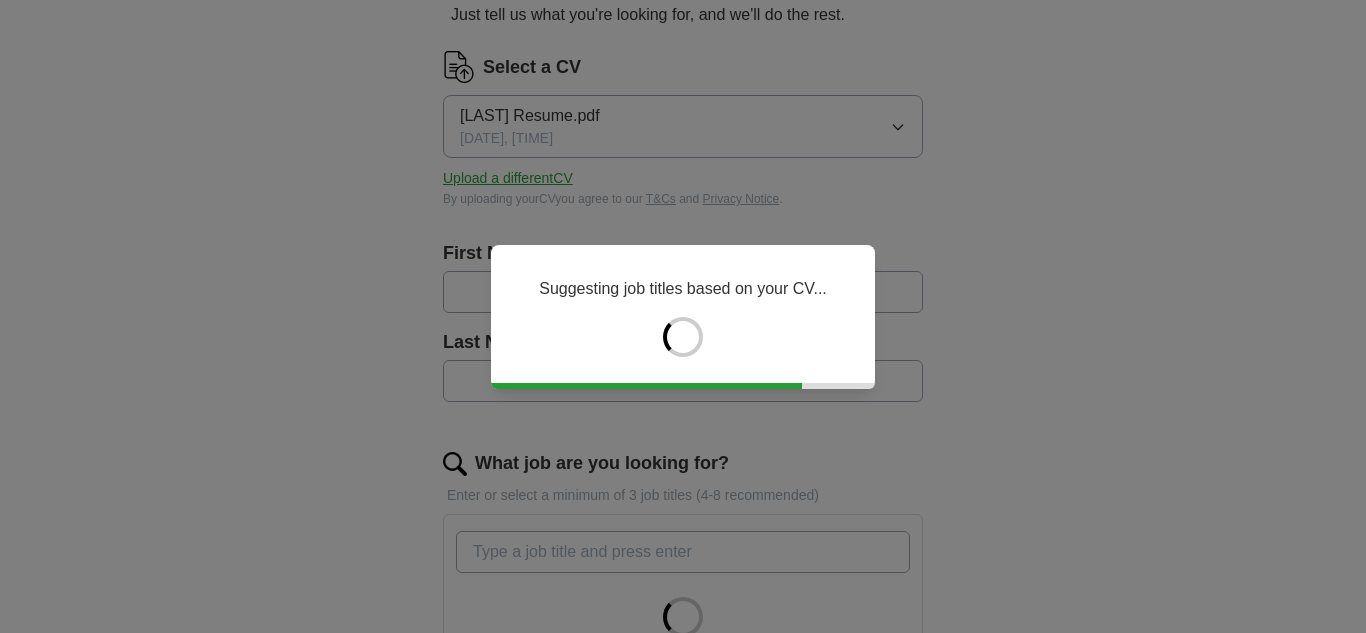 type on "*****" 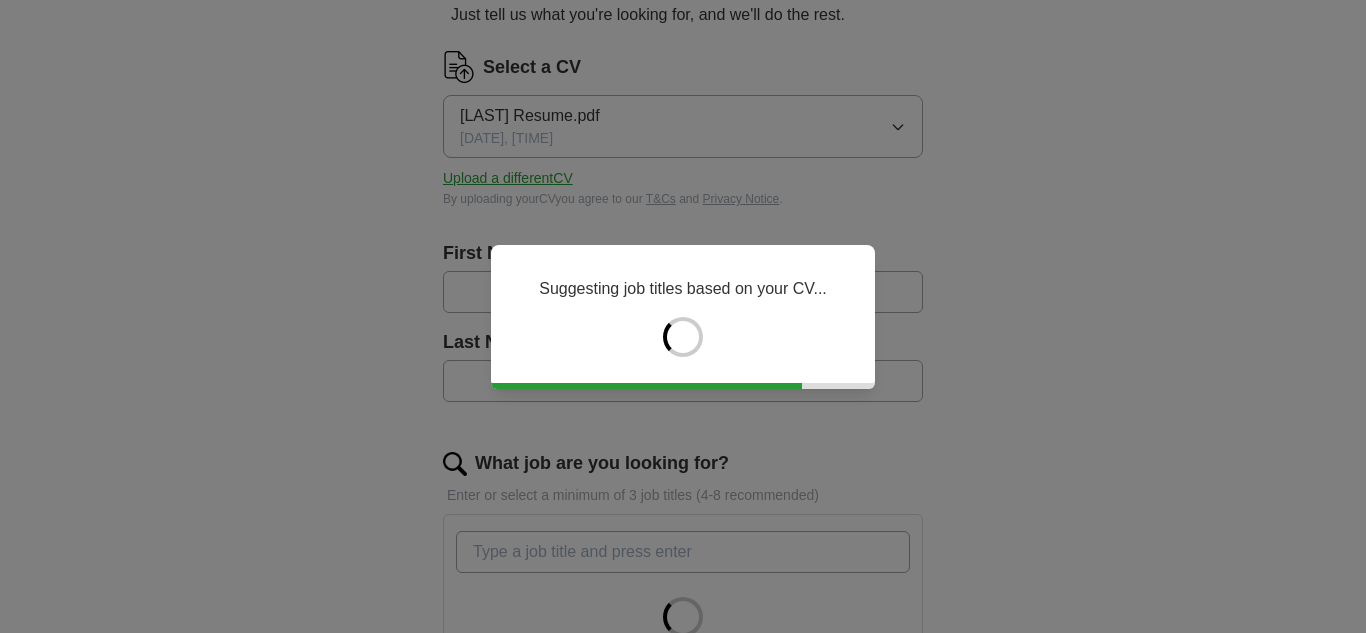 type on "***" 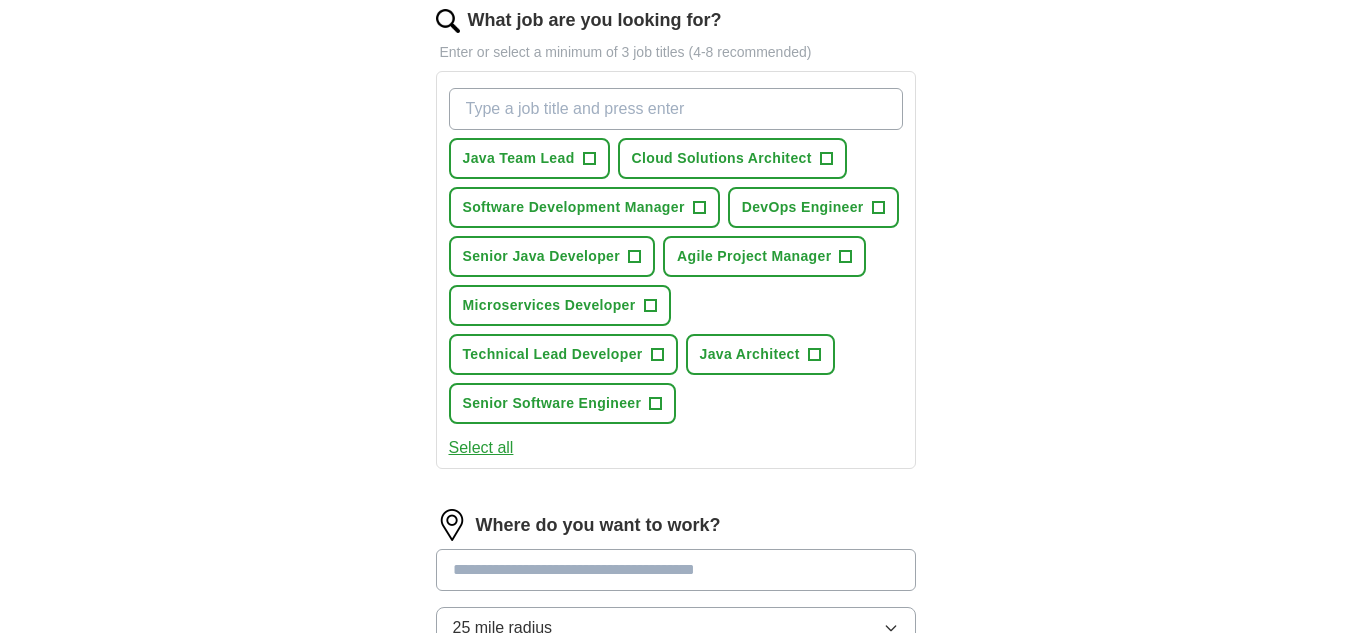 scroll, scrollTop: 612, scrollLeft: 0, axis: vertical 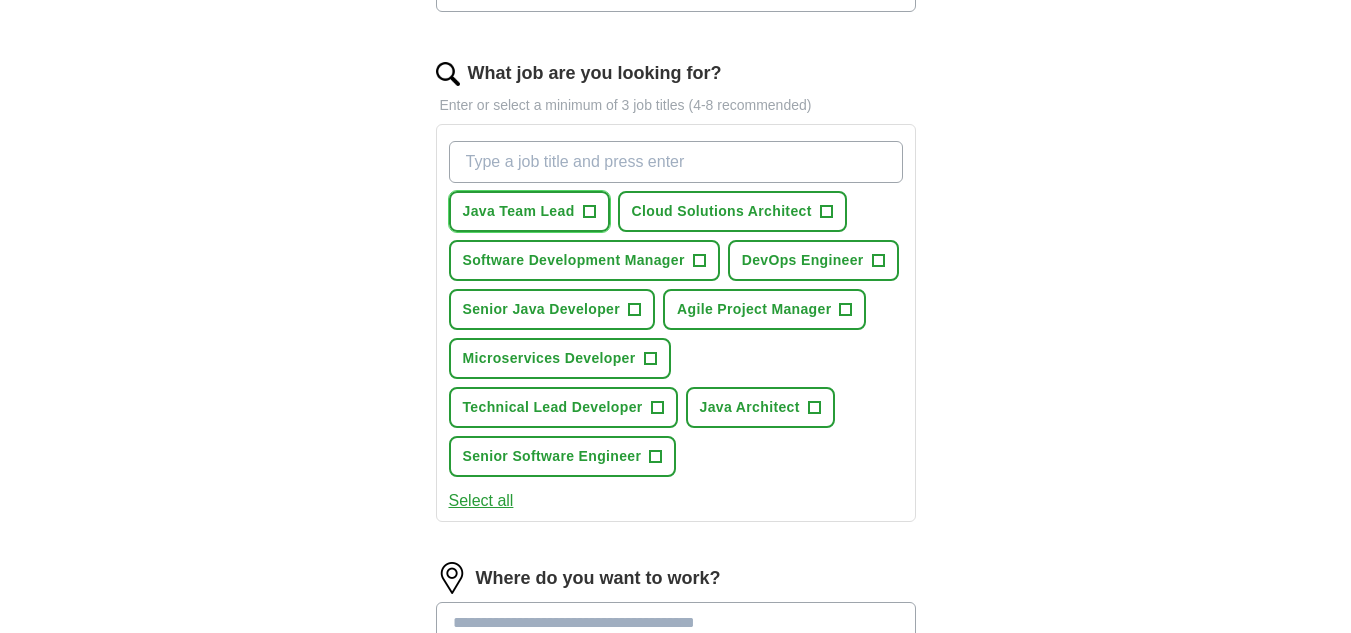 click on "+" at bounding box center [589, 212] 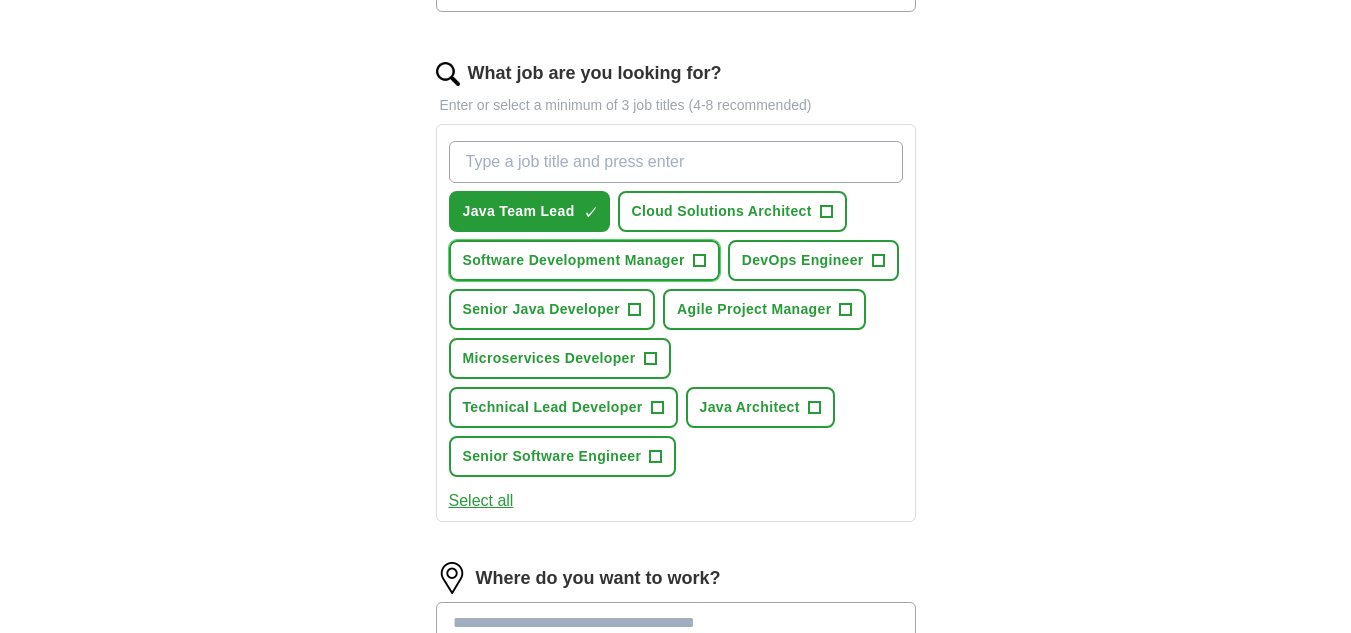 click on "+" at bounding box center (699, 261) 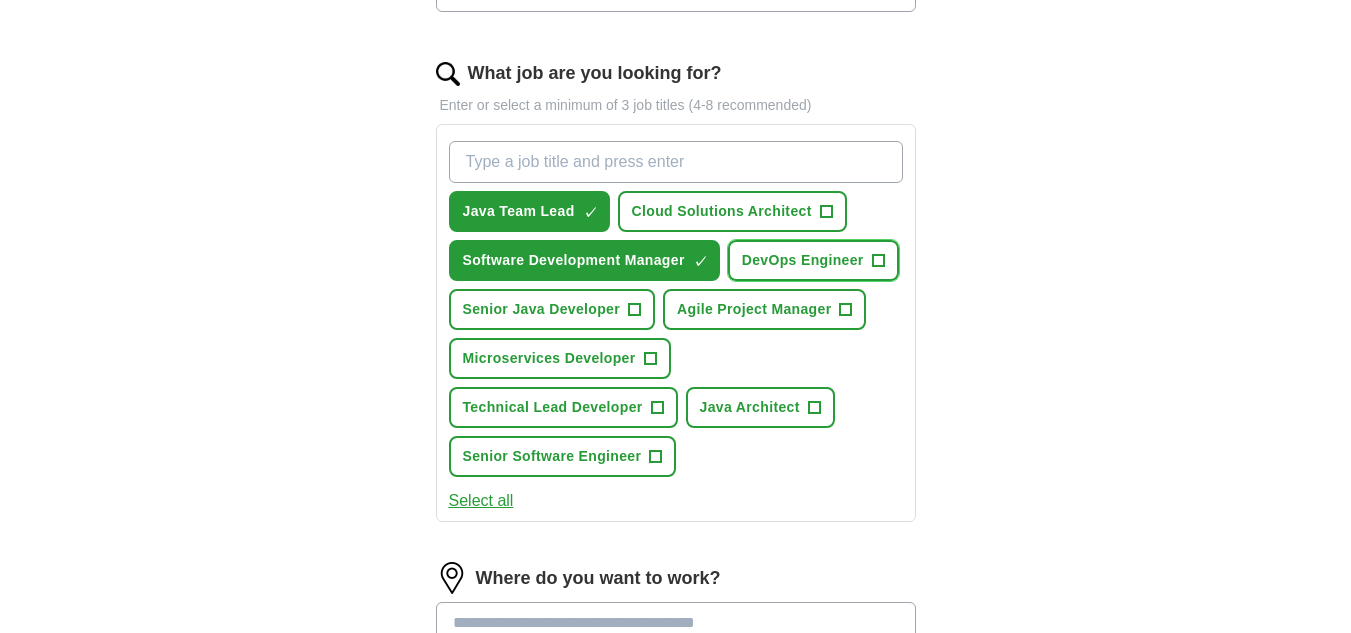 click on "+" at bounding box center (878, 261) 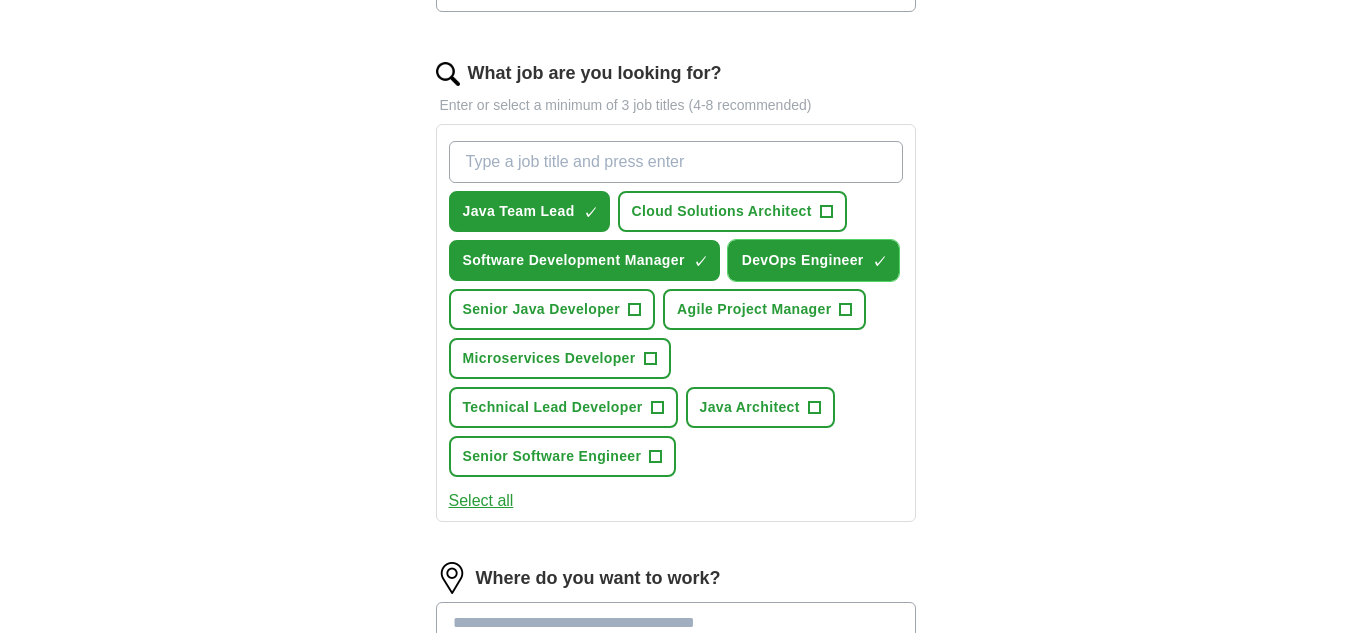drag, startPoint x: 881, startPoint y: 259, endPoint x: 857, endPoint y: 259, distance: 24 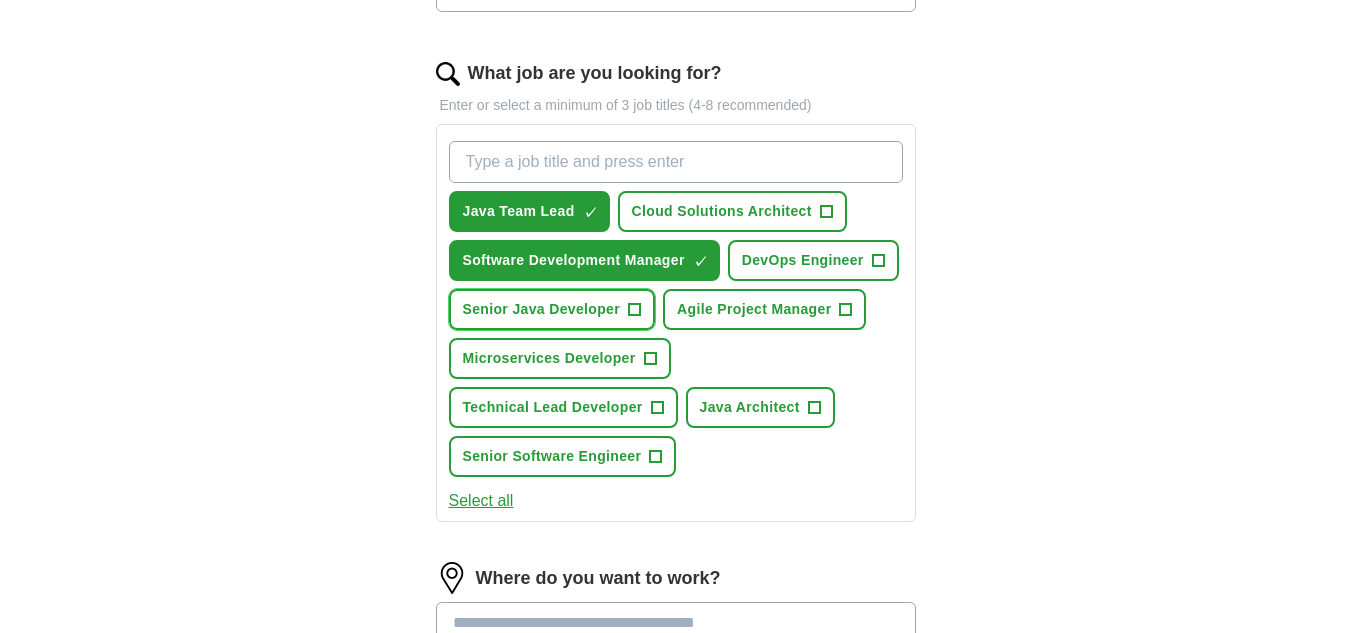 click on "+" at bounding box center [635, 310] 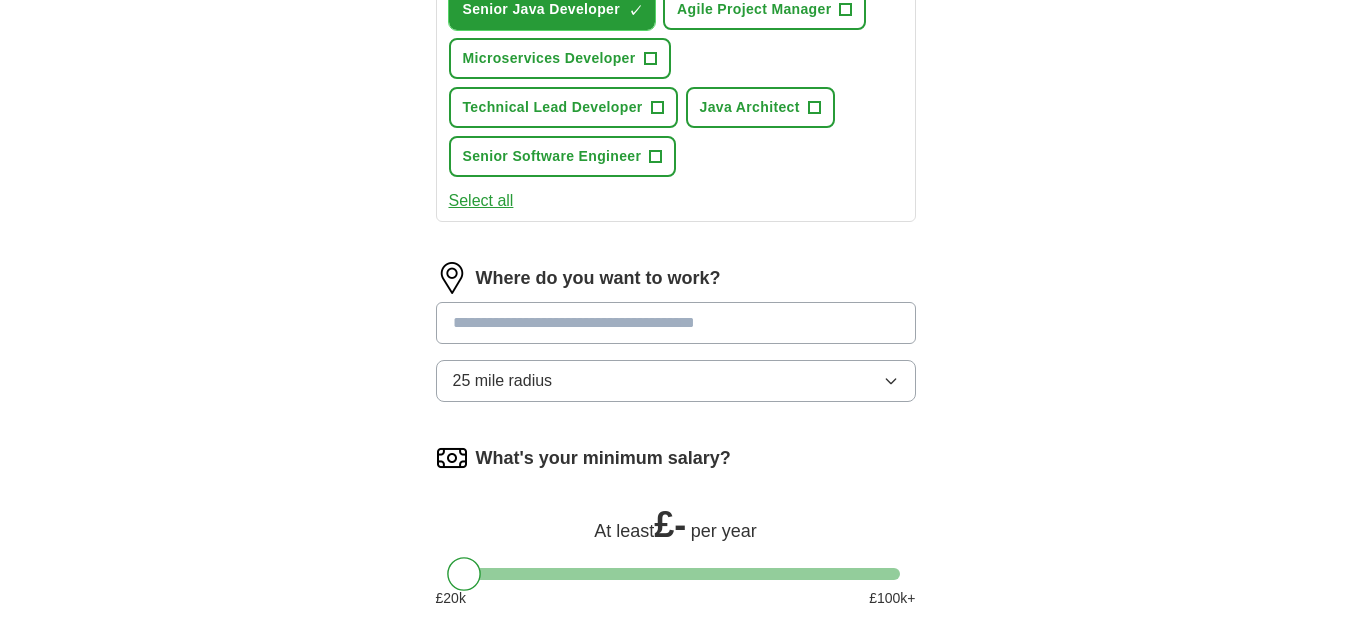 scroll, scrollTop: 934, scrollLeft: 0, axis: vertical 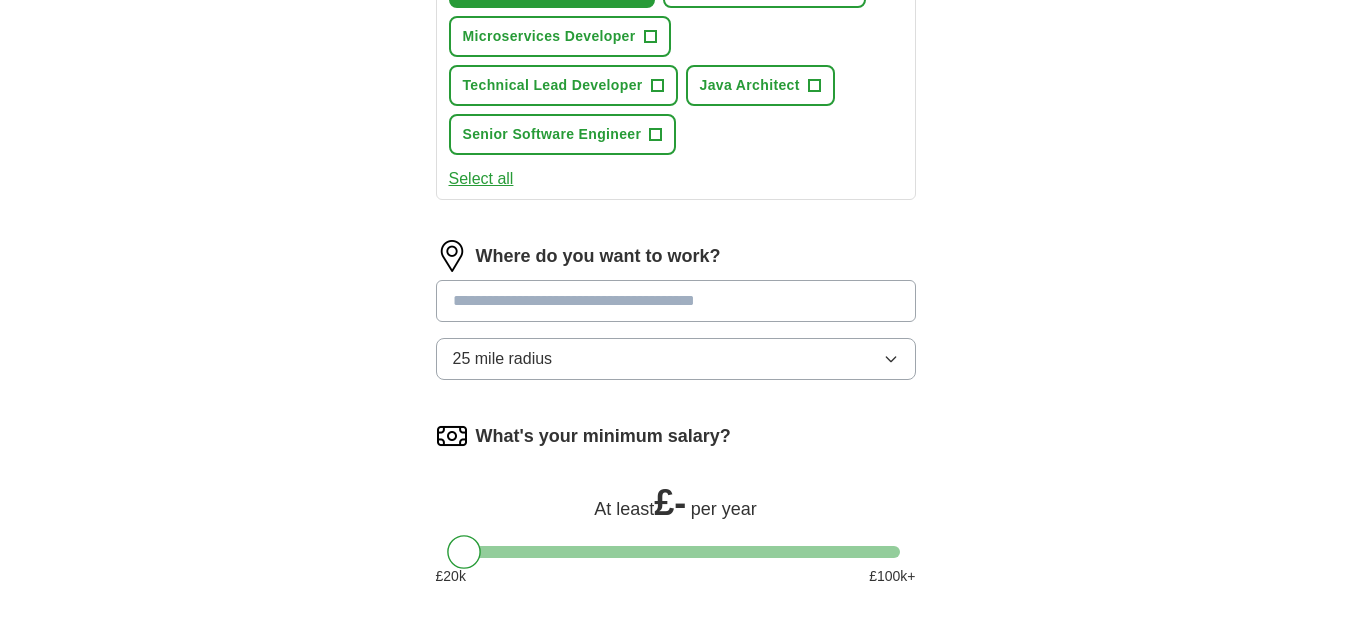 click at bounding box center (676, 301) 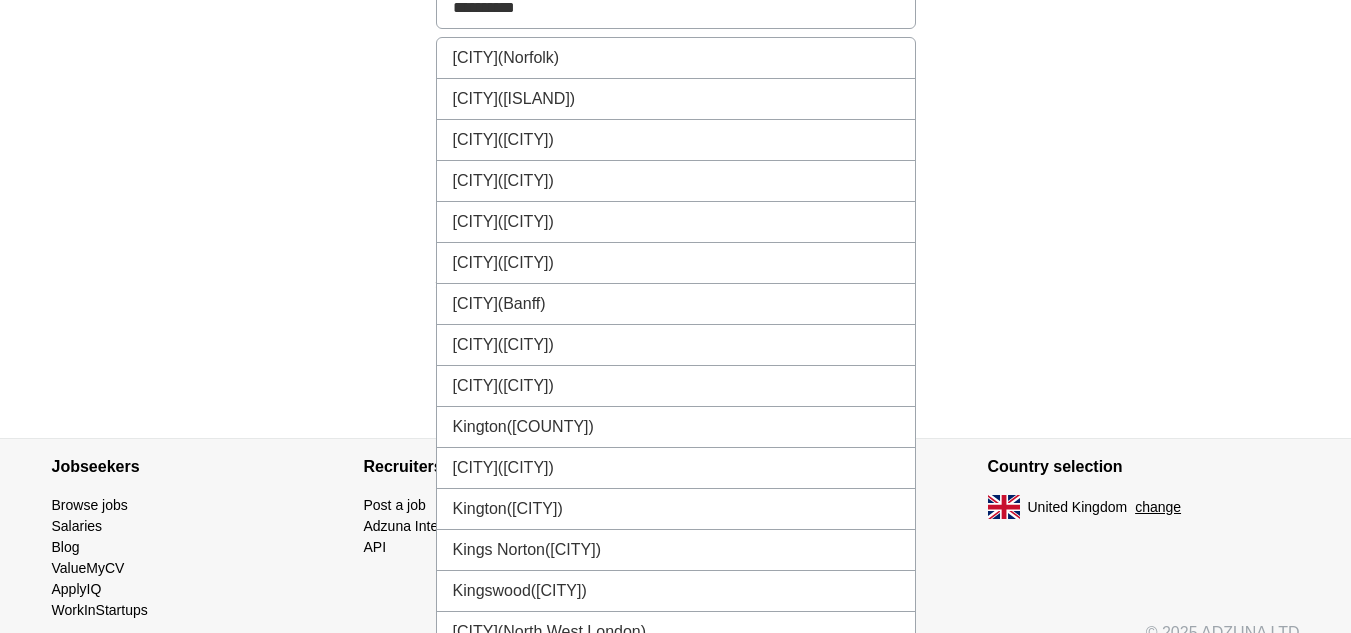 scroll, scrollTop: 1226, scrollLeft: 0, axis: vertical 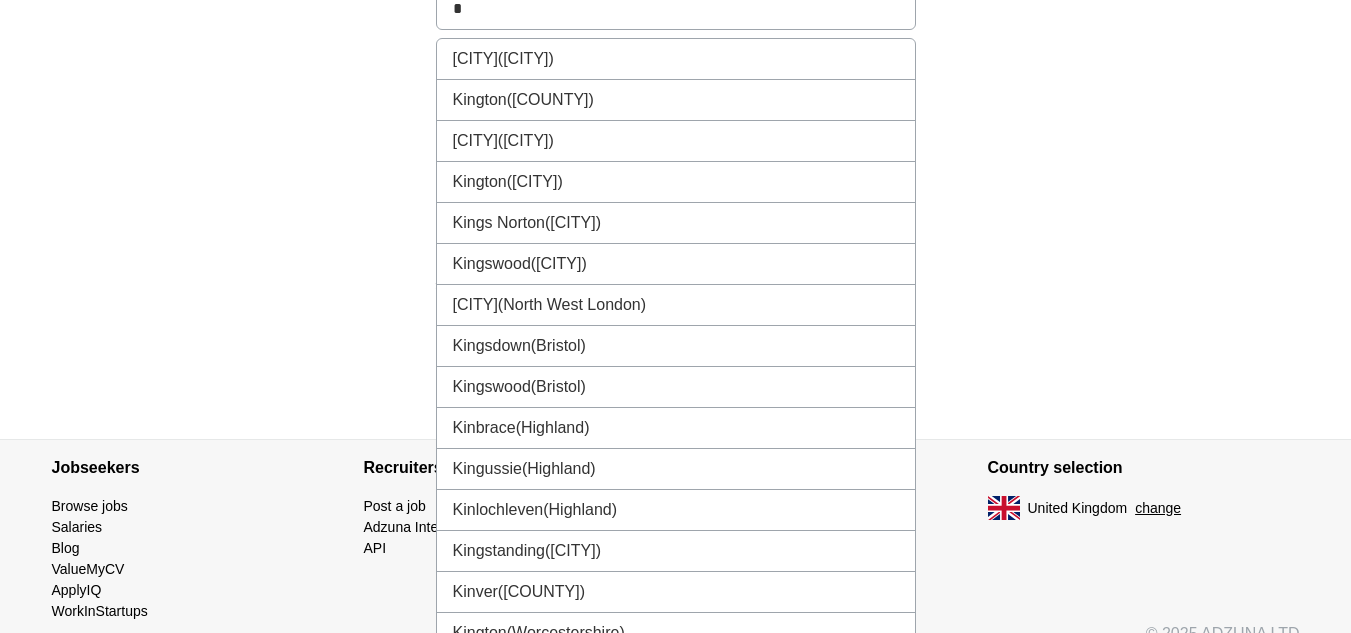 type on "*" 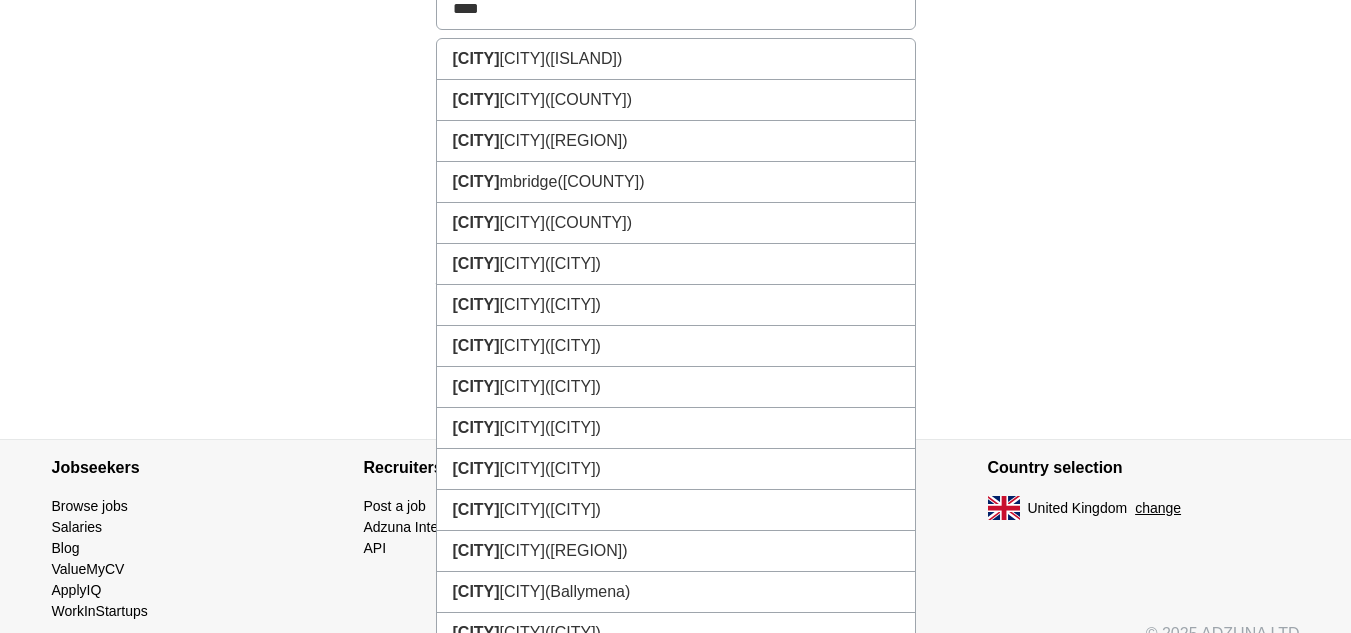 type on "*****" 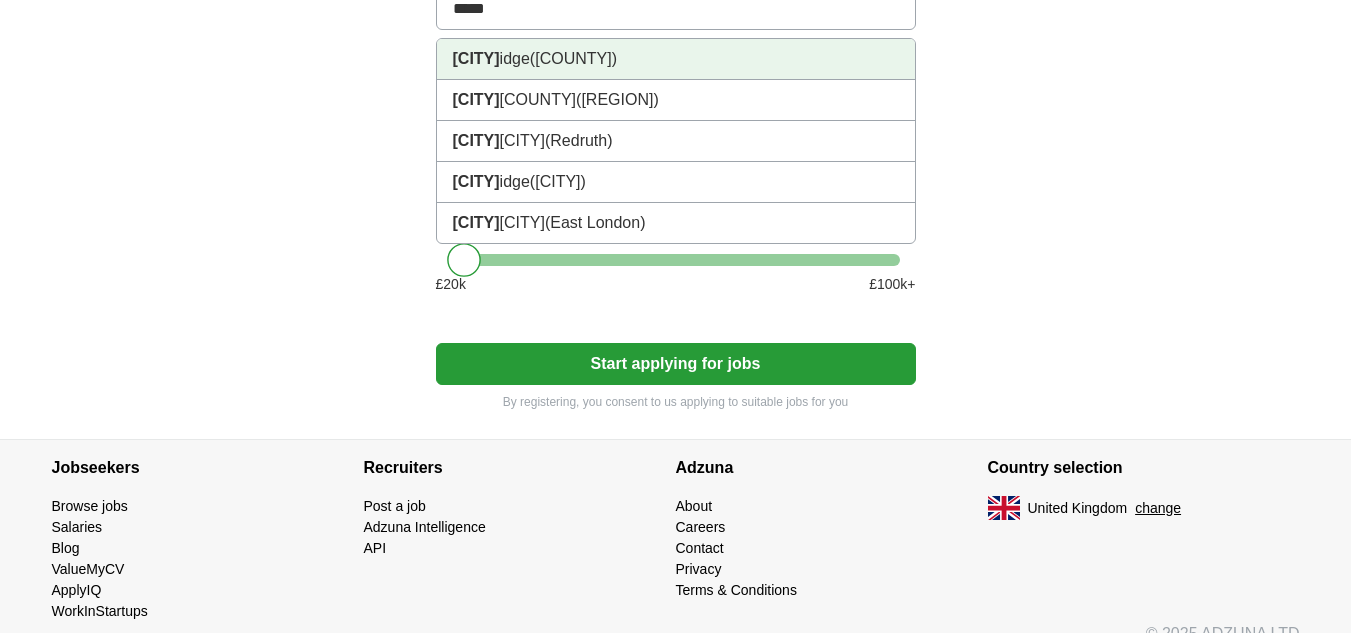 click on "([COUNTY])" at bounding box center [573, 58] 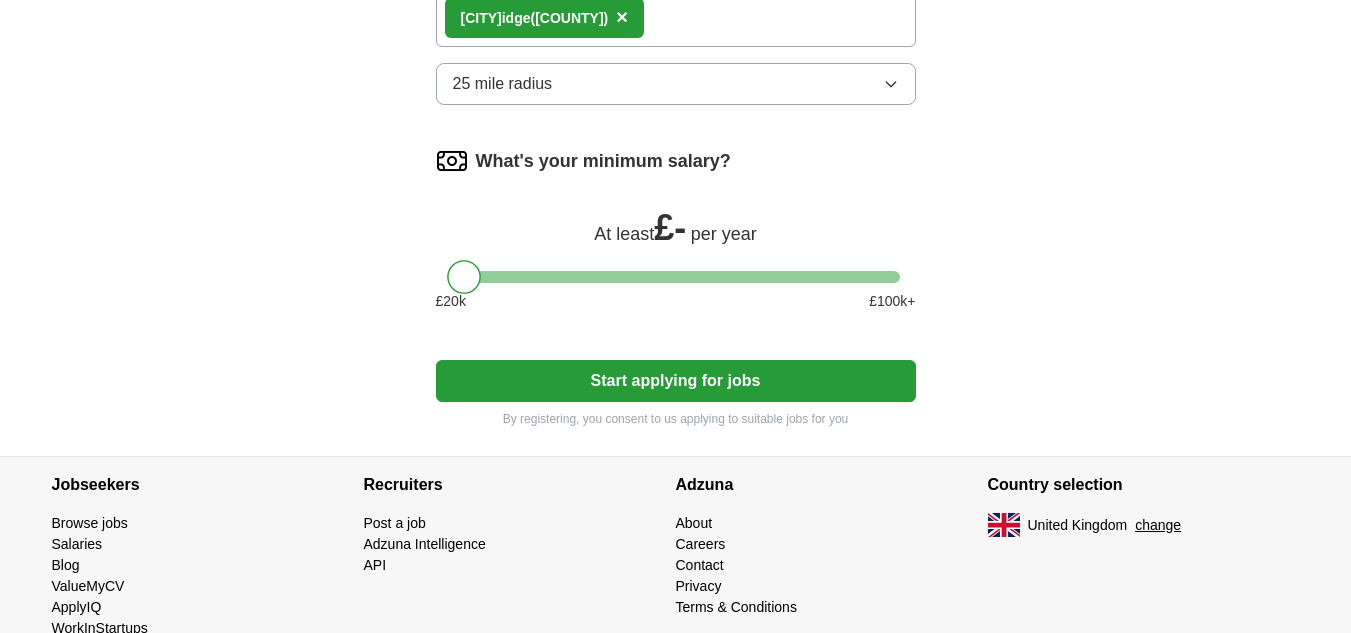 scroll, scrollTop: 1172, scrollLeft: 0, axis: vertical 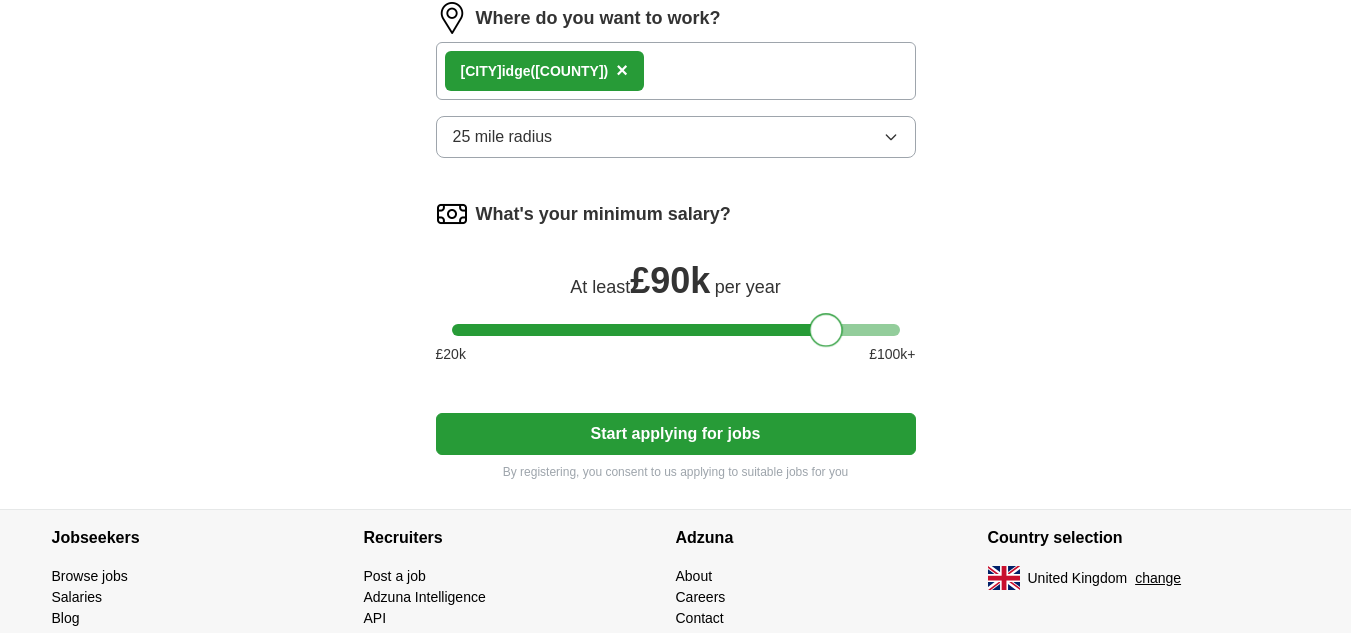 drag, startPoint x: 468, startPoint y: 330, endPoint x: 831, endPoint y: 361, distance: 364.3213 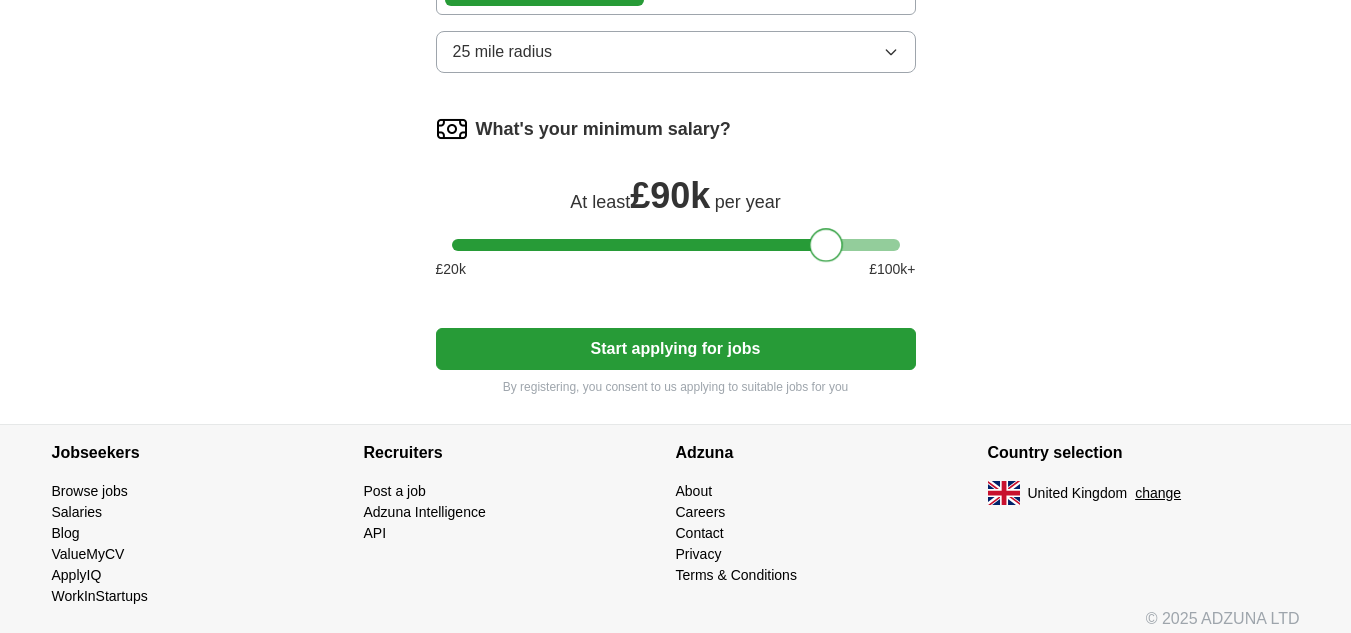 scroll, scrollTop: 1271, scrollLeft: 0, axis: vertical 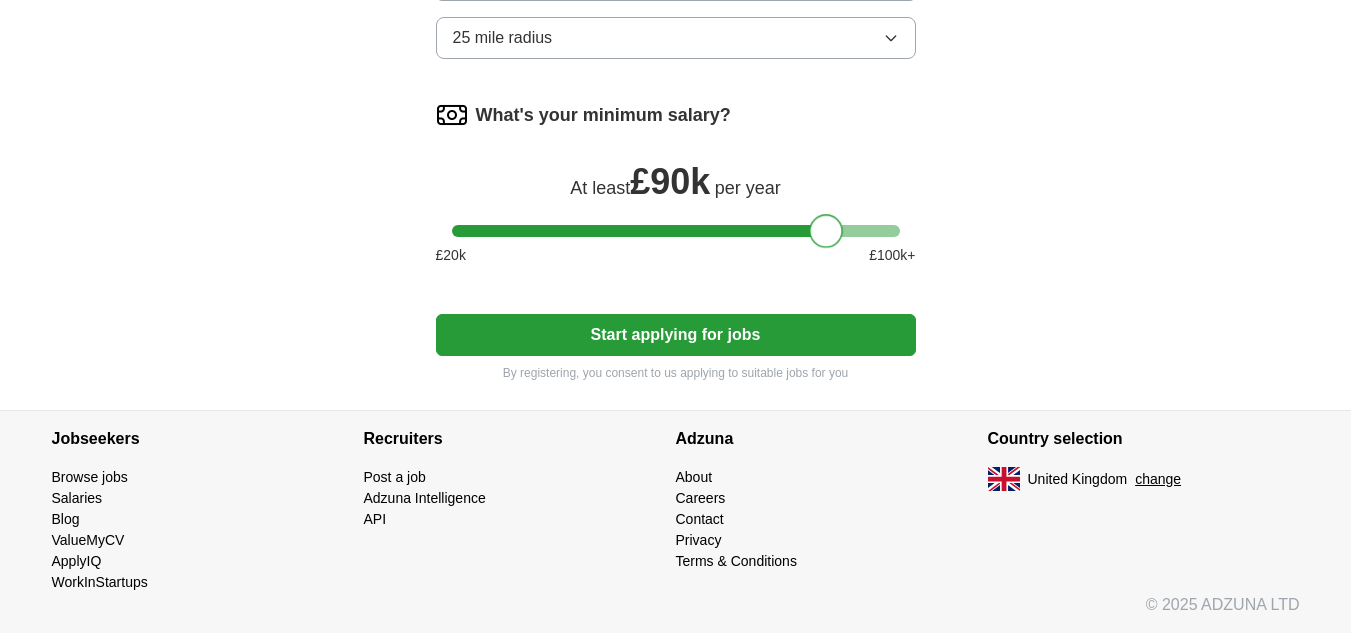 click on "Start applying for jobs" at bounding box center [676, 335] 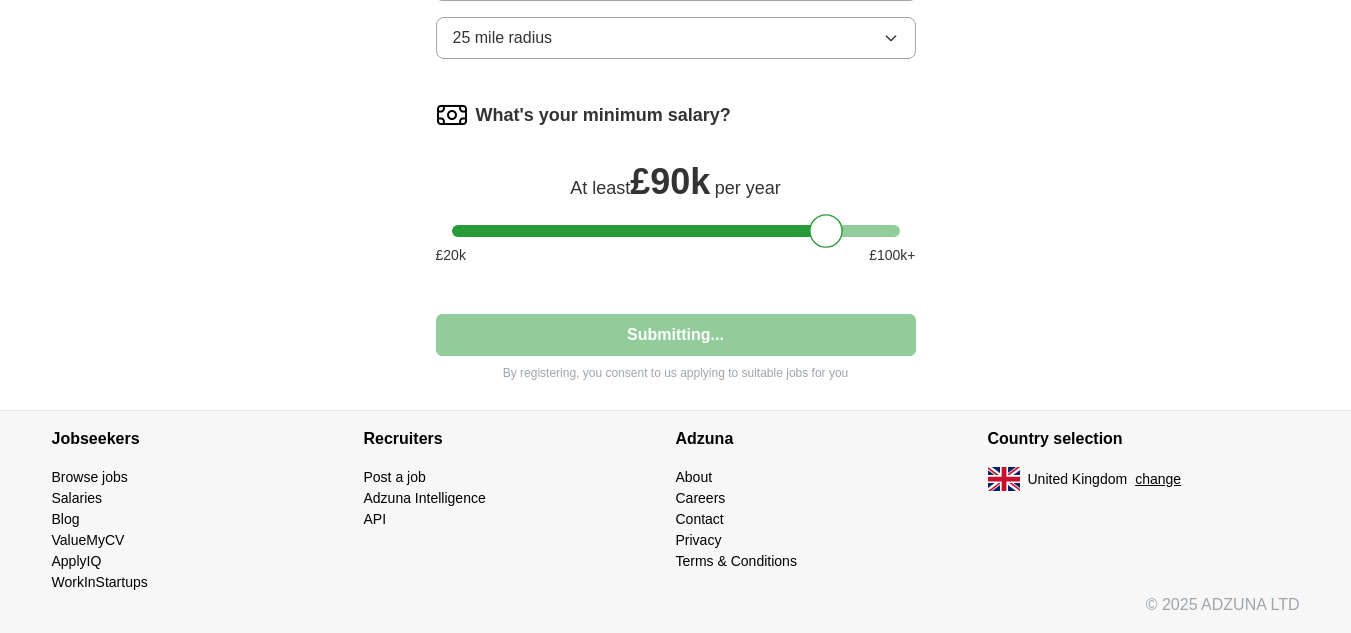 select on "**" 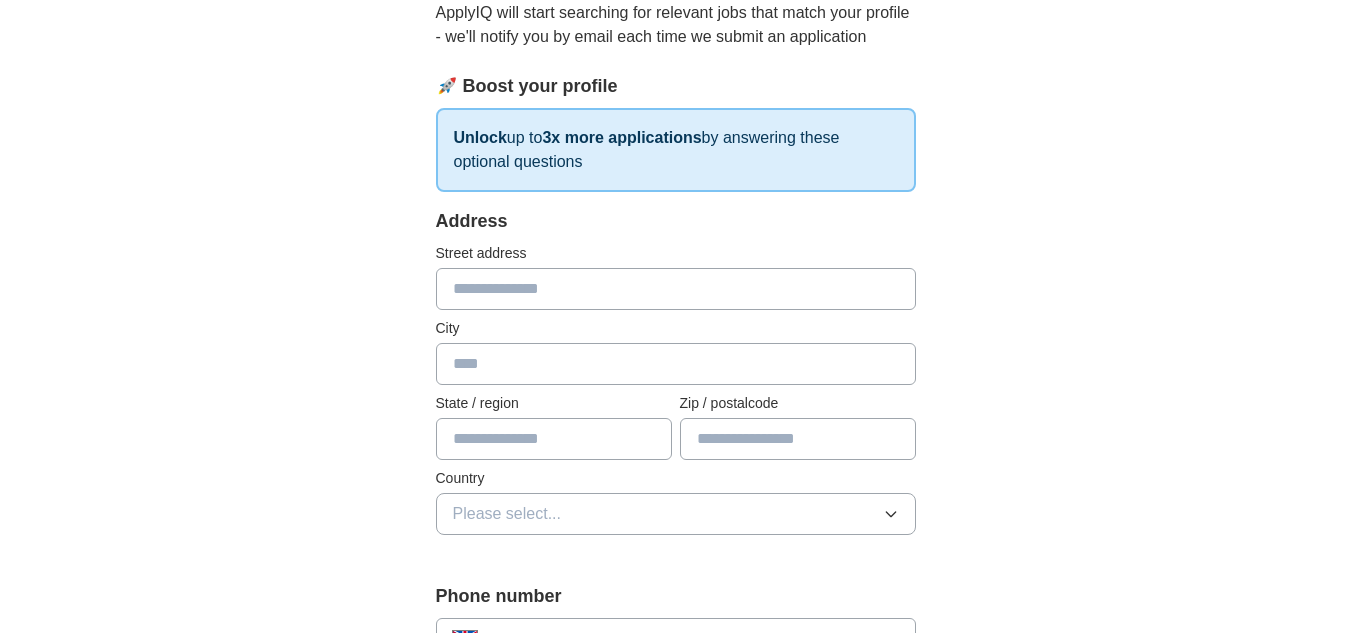 scroll, scrollTop: 254, scrollLeft: 0, axis: vertical 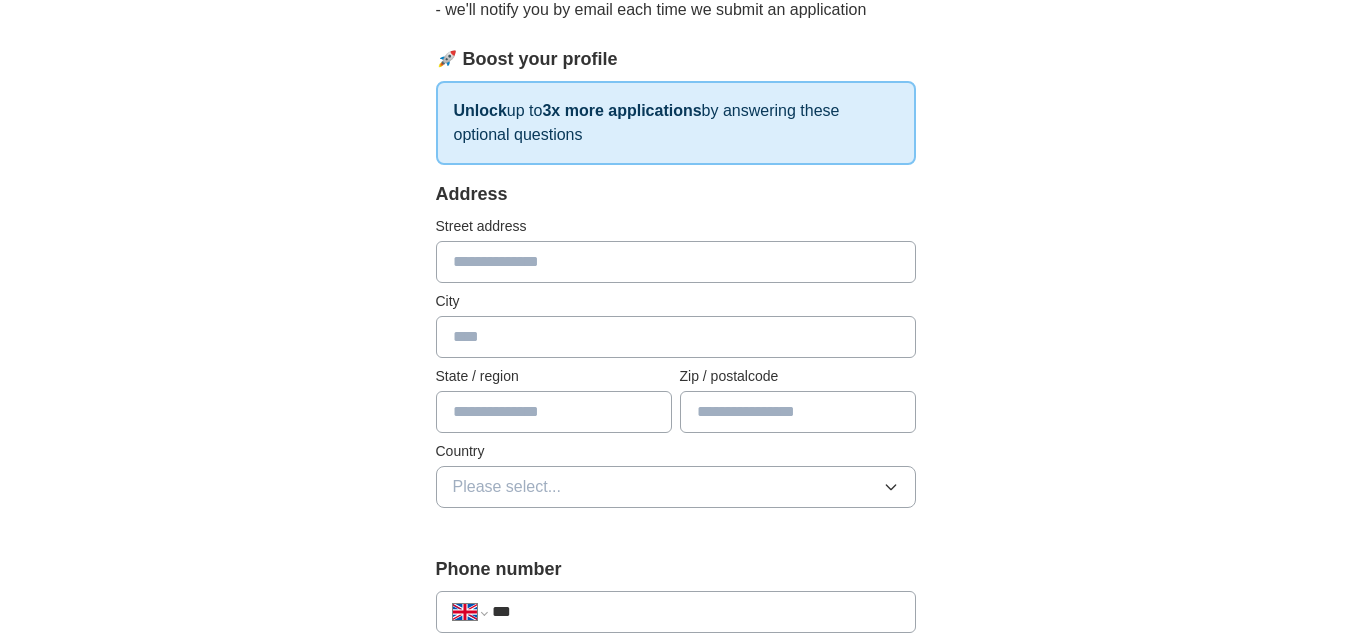 click at bounding box center [676, 262] 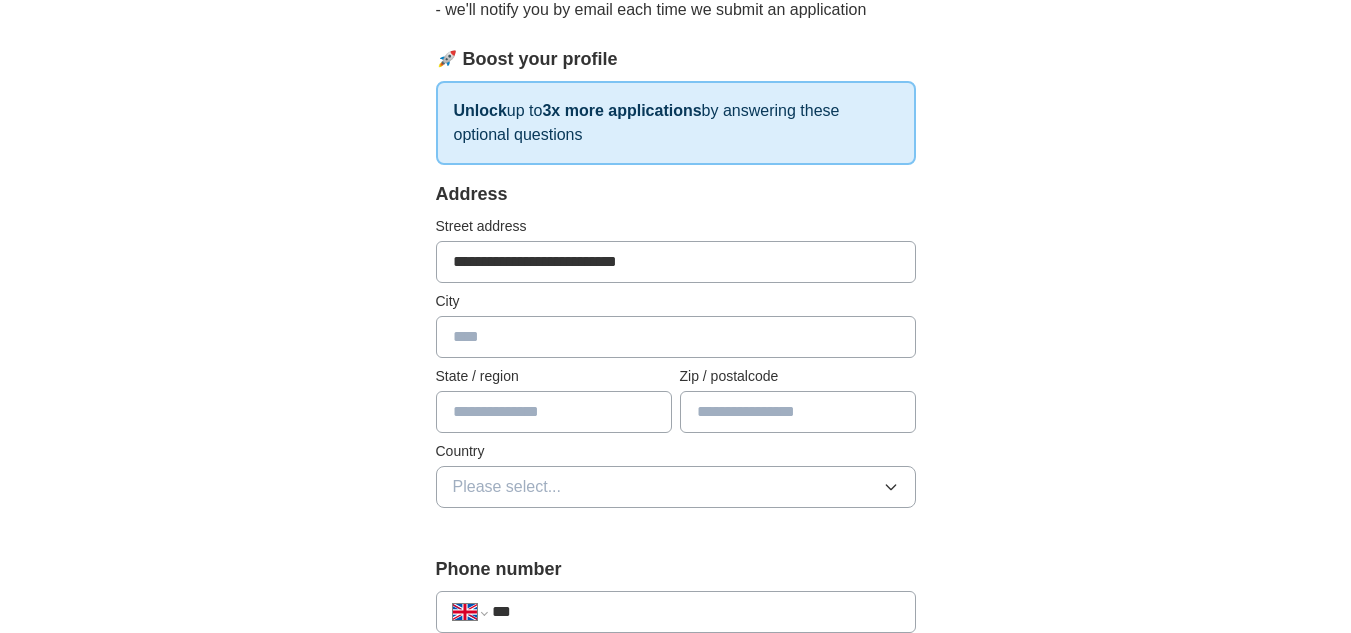 type on "*********" 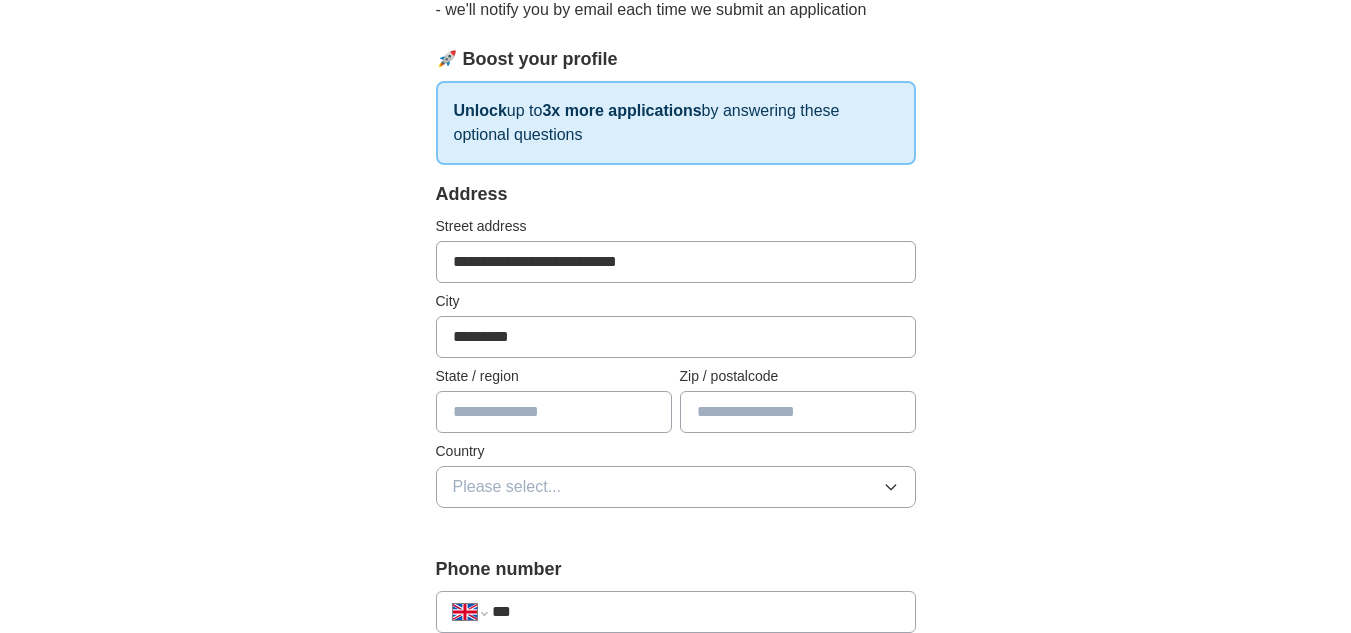 type on "*******" 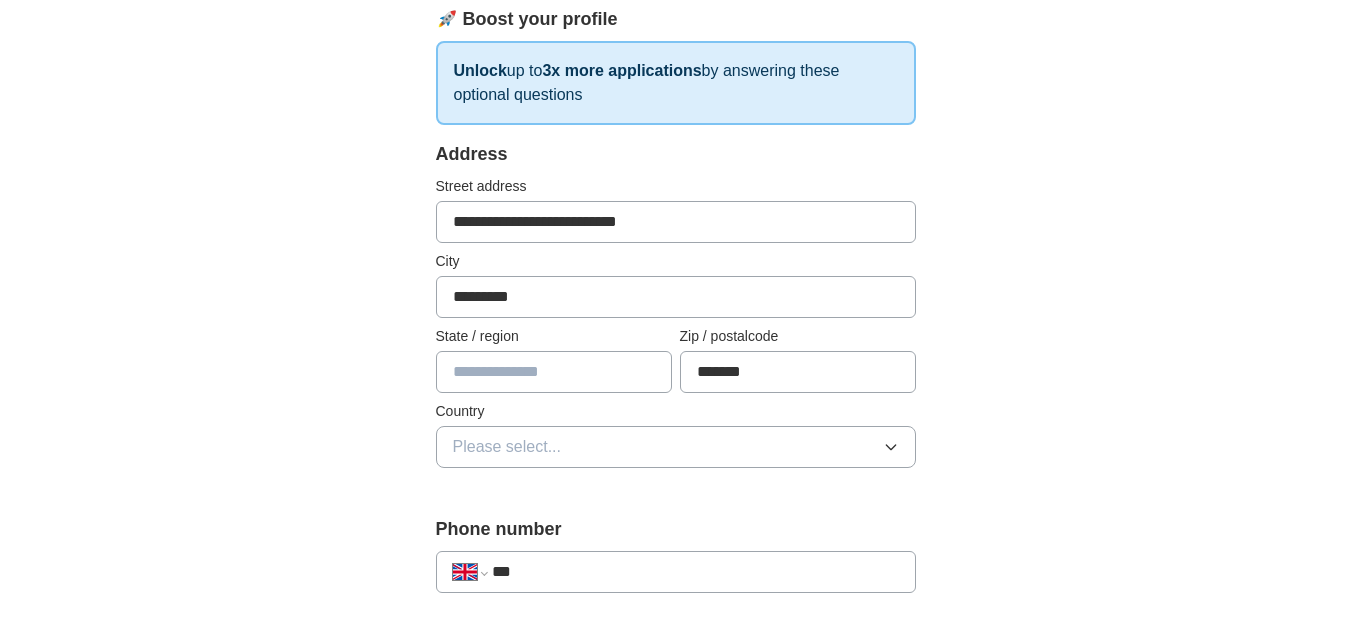 scroll, scrollTop: 401, scrollLeft: 0, axis: vertical 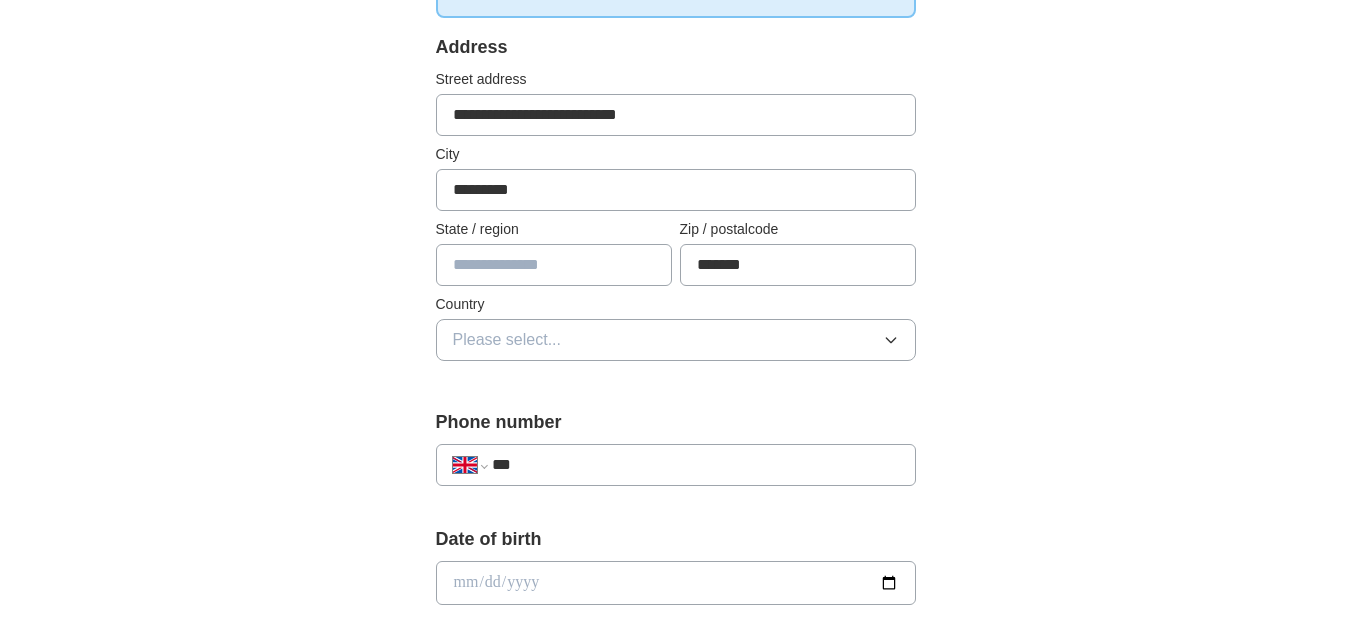click at bounding box center [554, 265] 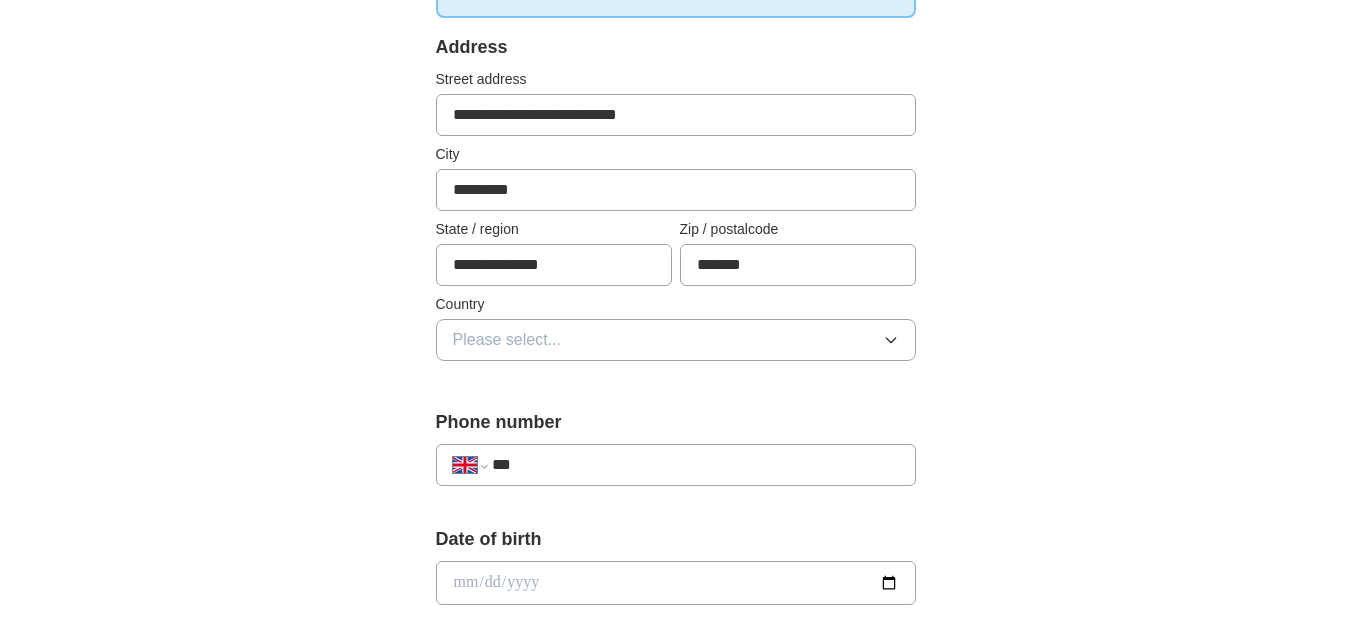 click on "Please select..." at bounding box center (676, 340) 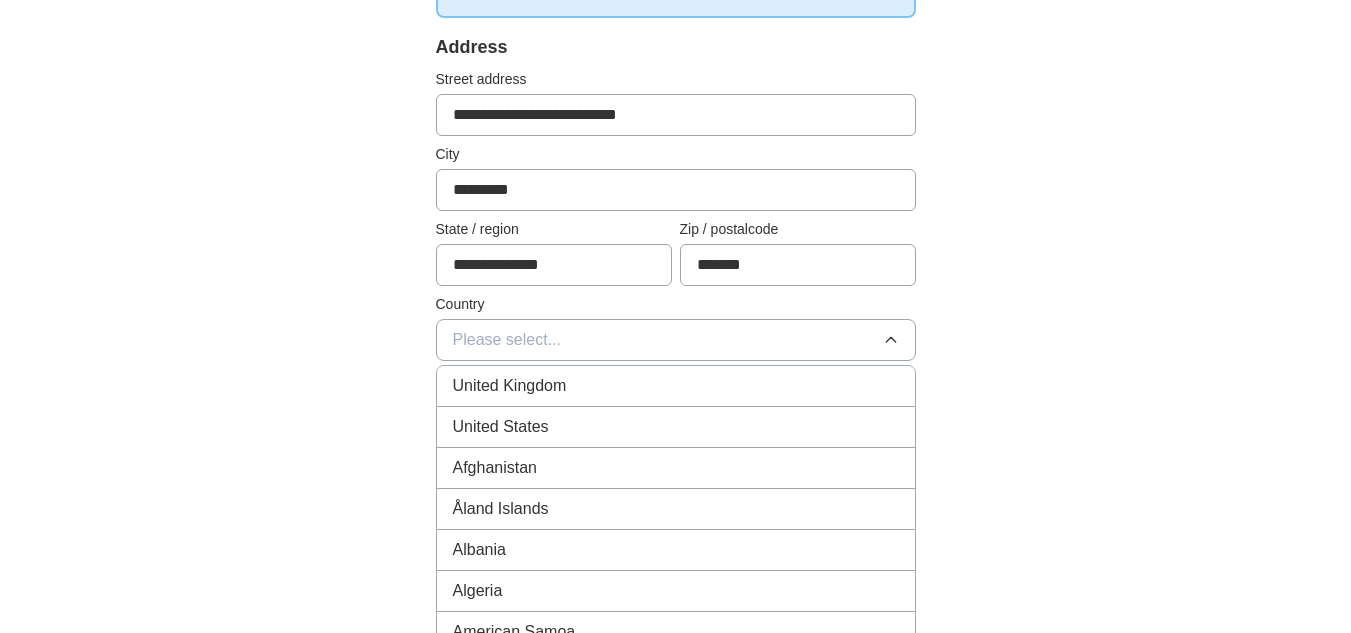 click on "United Kingdom" at bounding box center [676, 386] 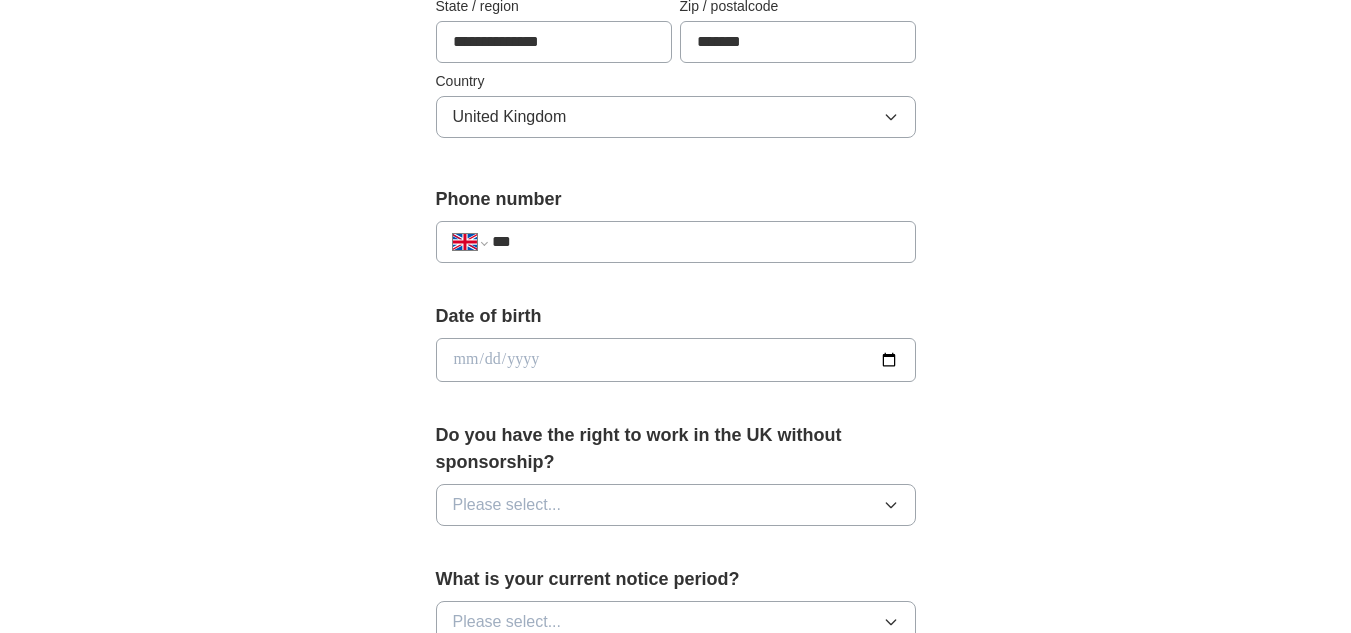 scroll, scrollTop: 644, scrollLeft: 0, axis: vertical 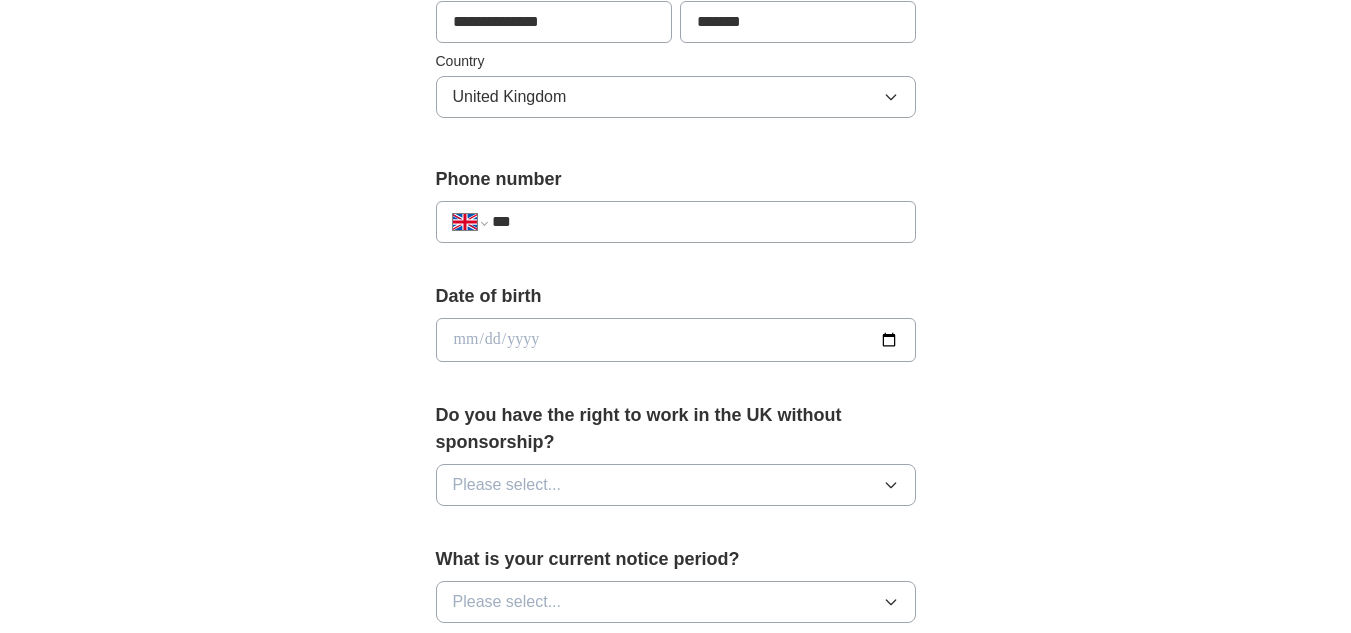 click on "***" at bounding box center [695, 222] 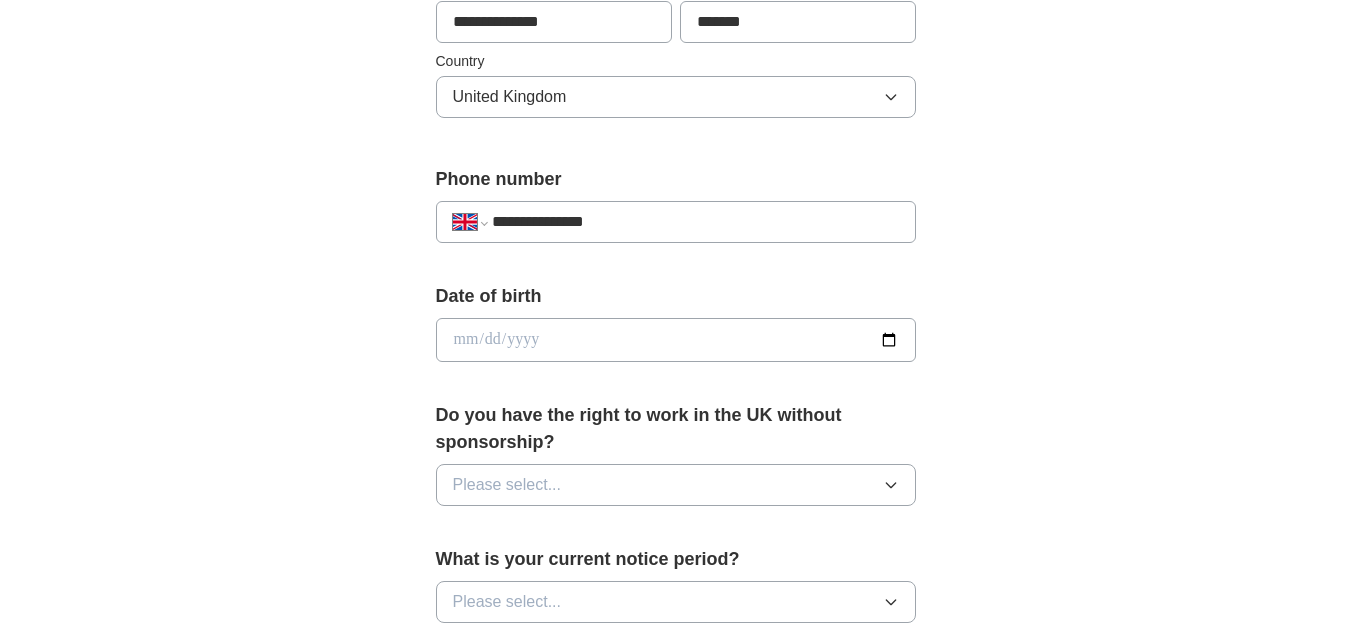 click at bounding box center [676, 340] 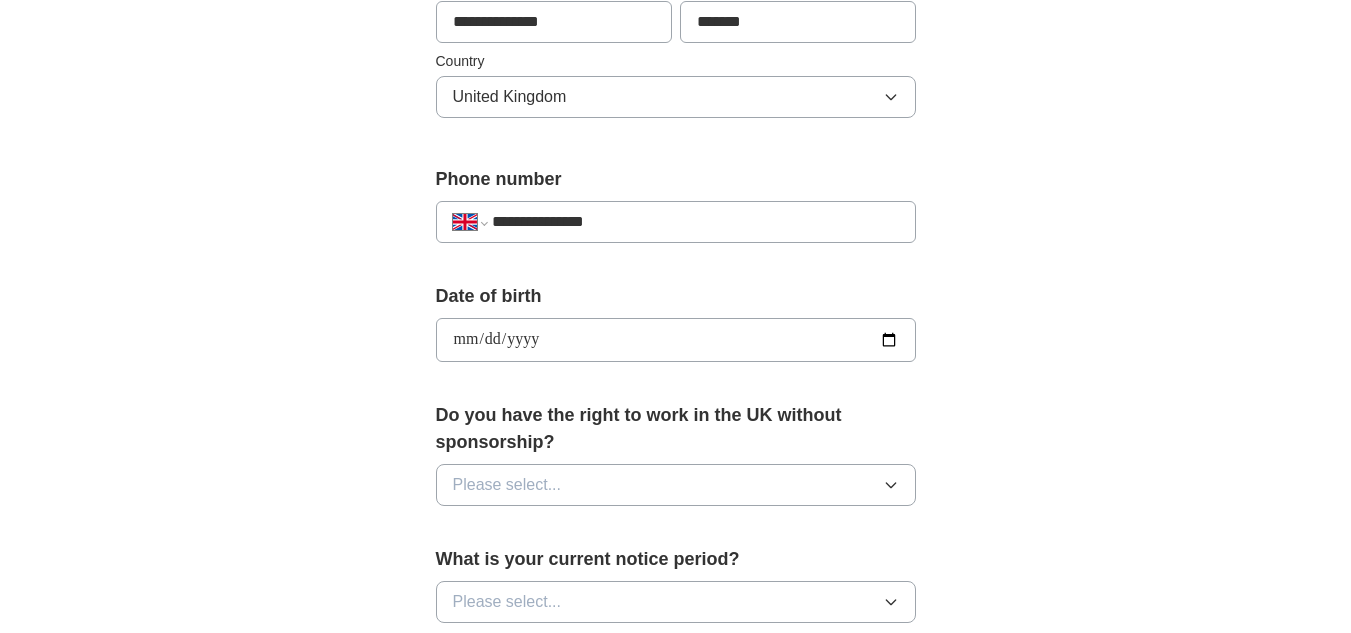 type on "**********" 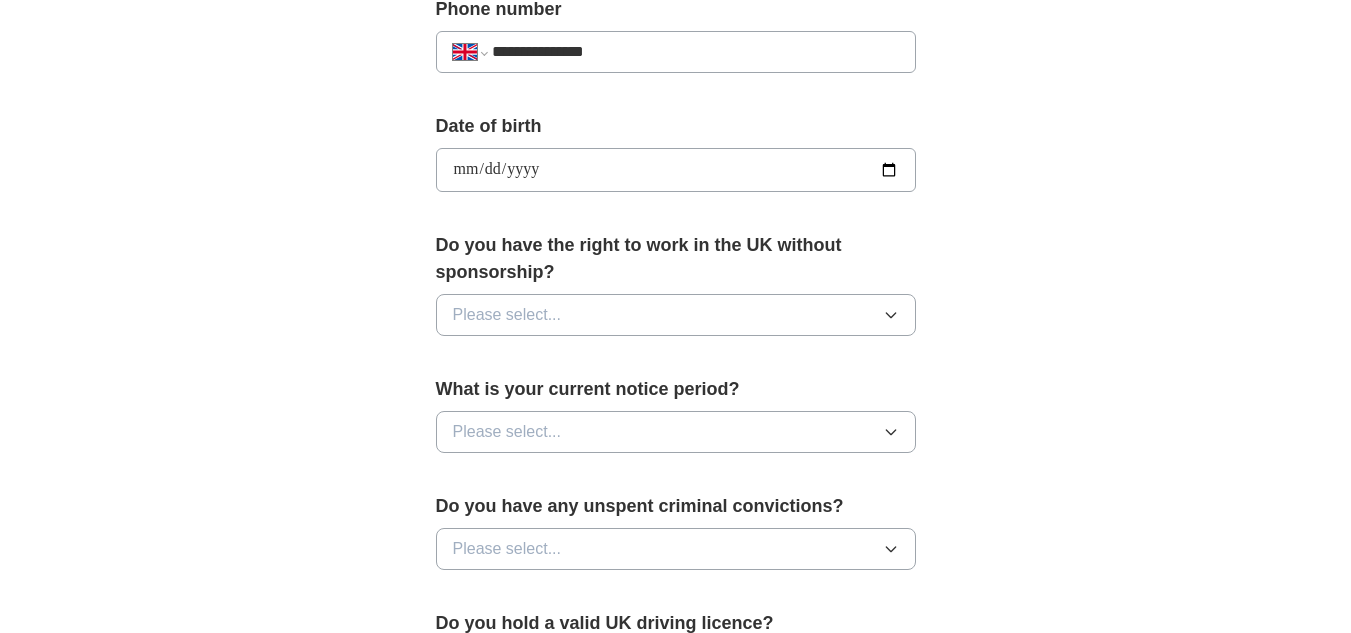 scroll, scrollTop: 842, scrollLeft: 0, axis: vertical 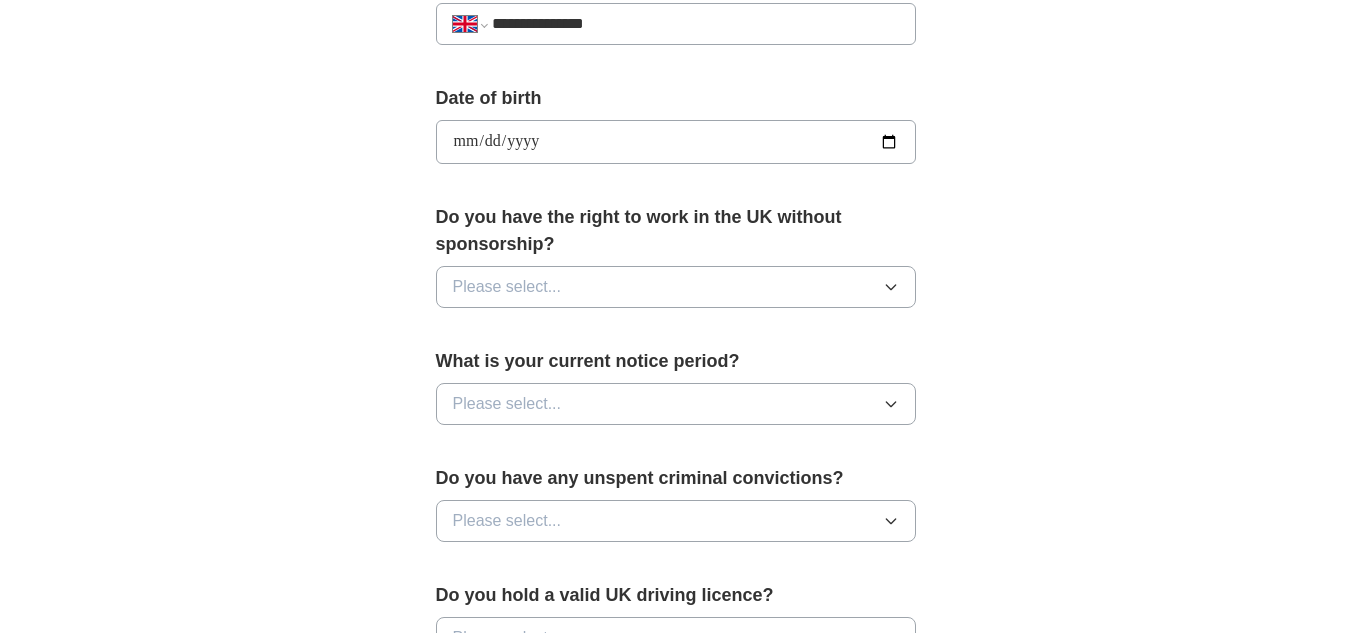 click on "Please select..." at bounding box center (676, 287) 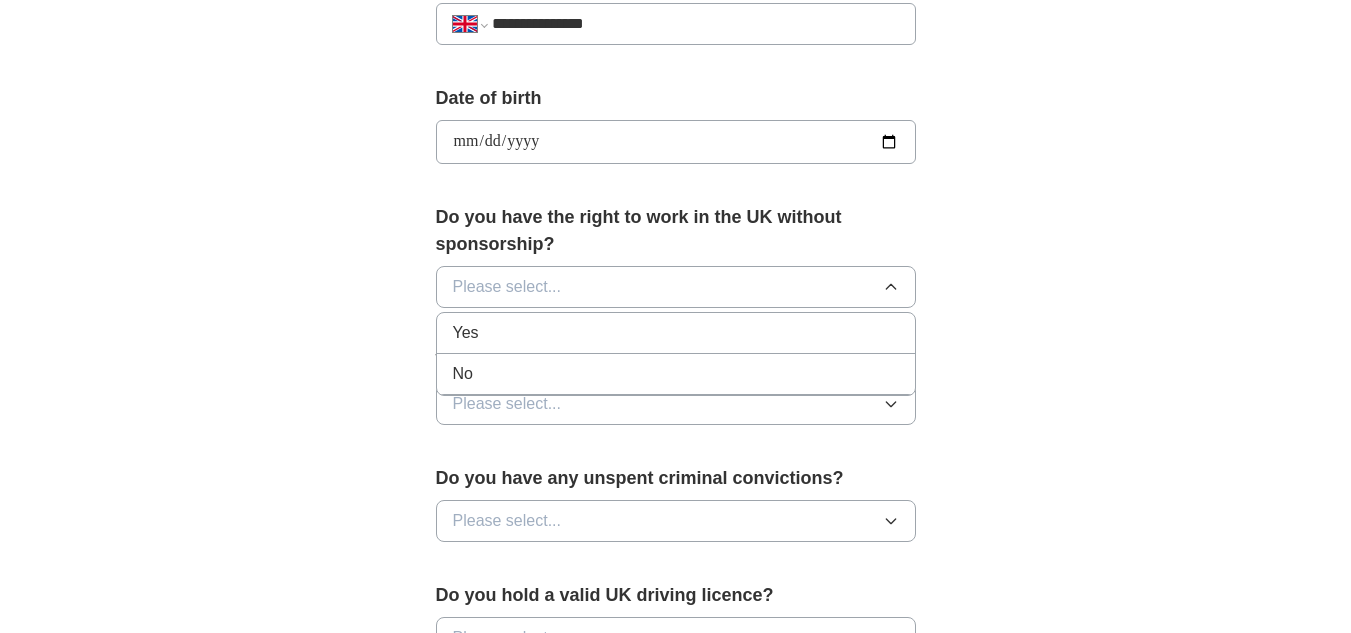 click on "Yes" at bounding box center (676, 333) 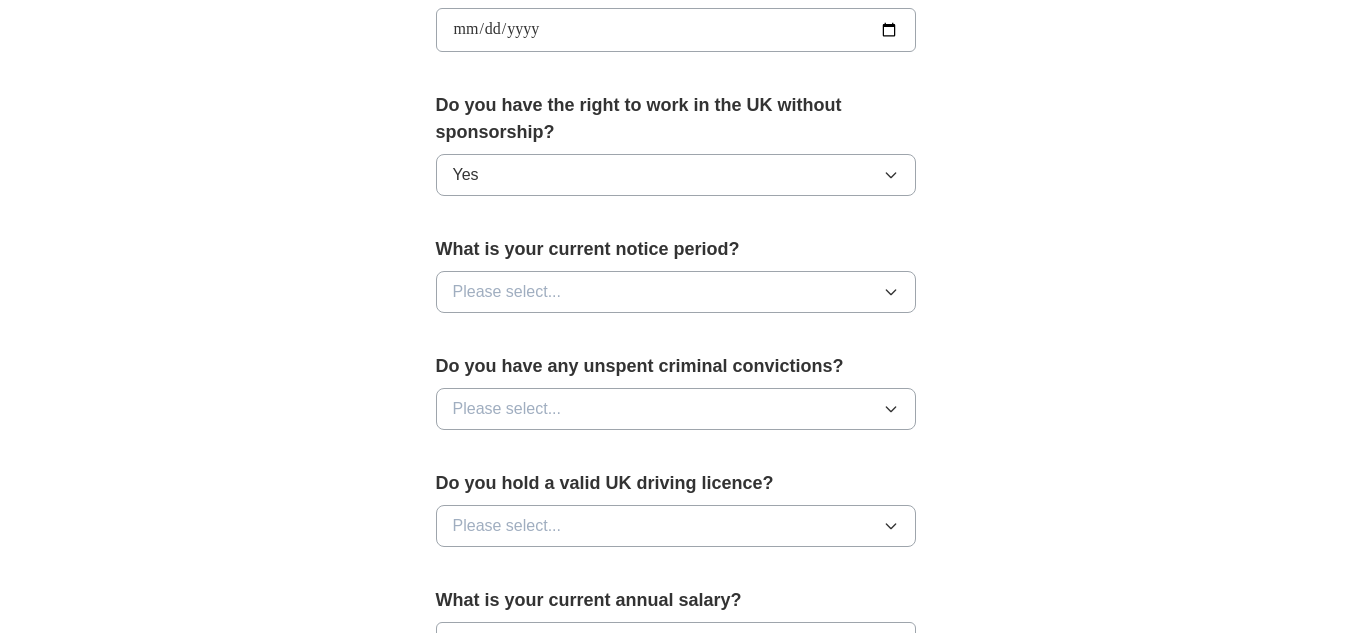 scroll, scrollTop: 996, scrollLeft: 0, axis: vertical 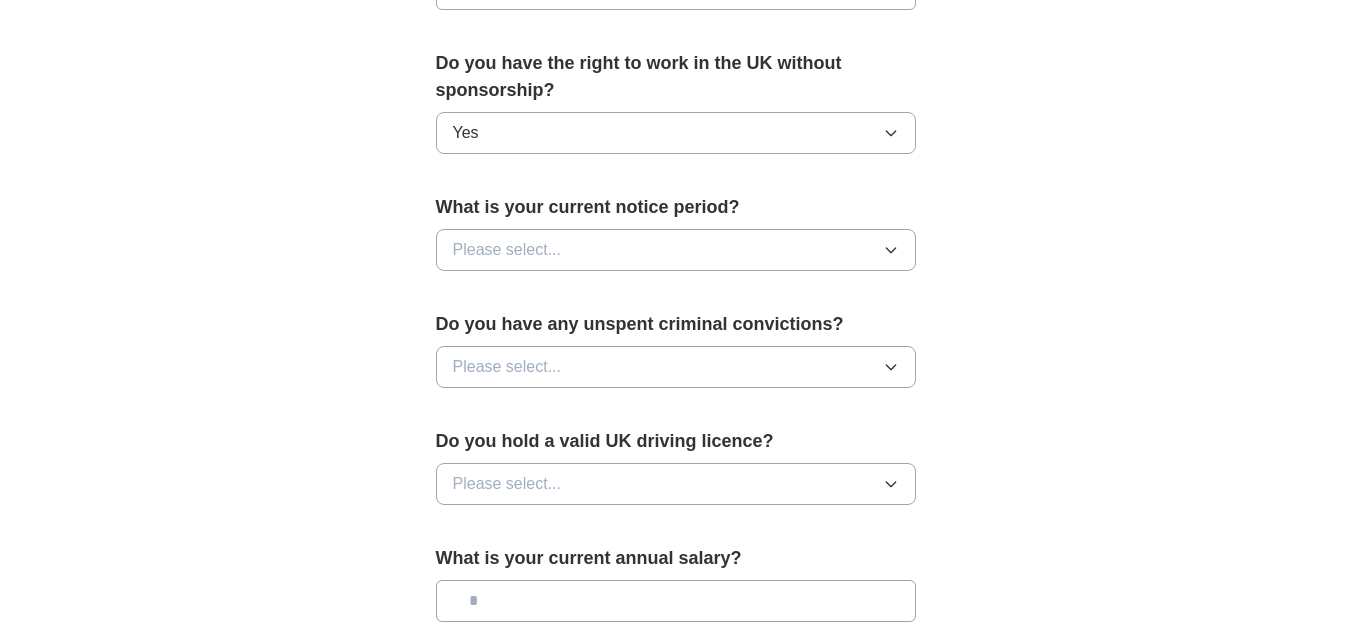 click on "Please select..." at bounding box center [676, 250] 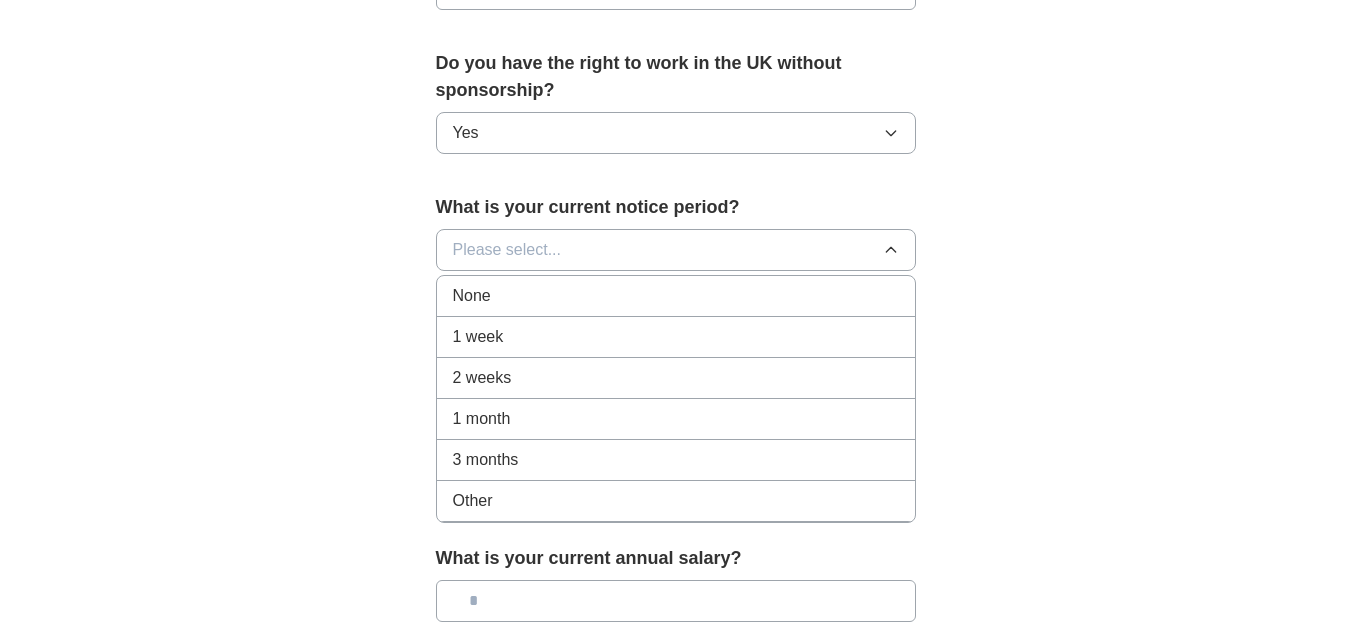 click on "None" at bounding box center (676, 296) 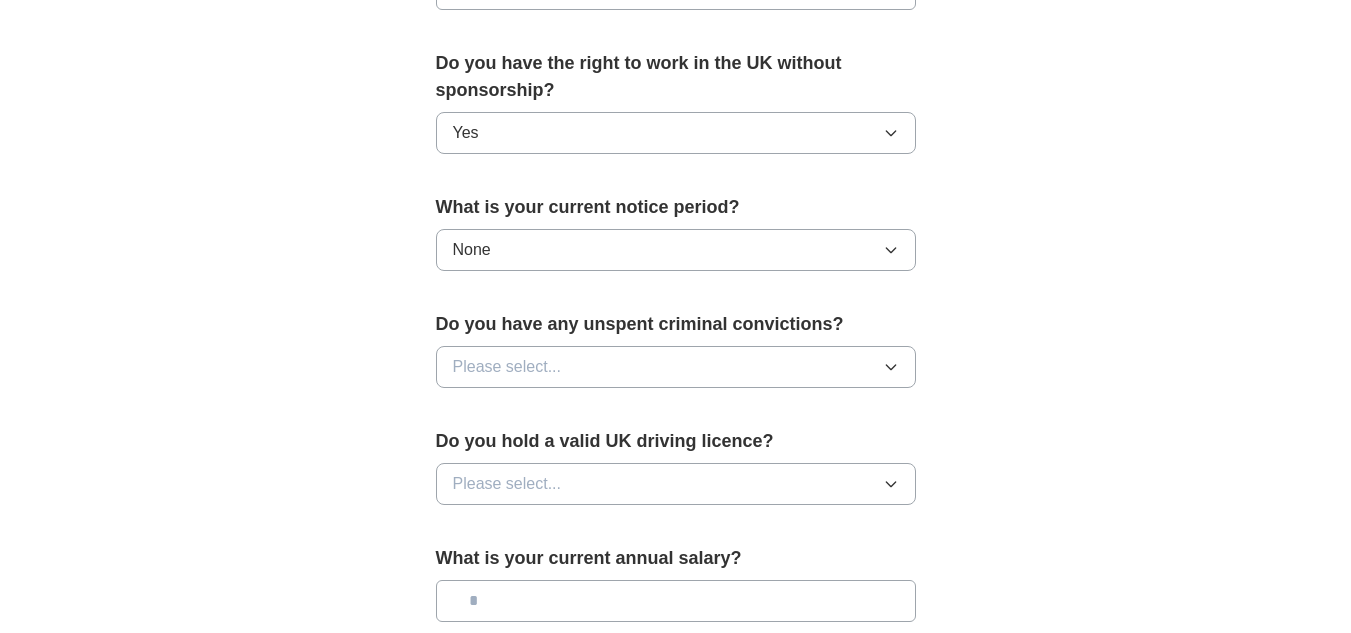 click on "Please select..." at bounding box center [676, 367] 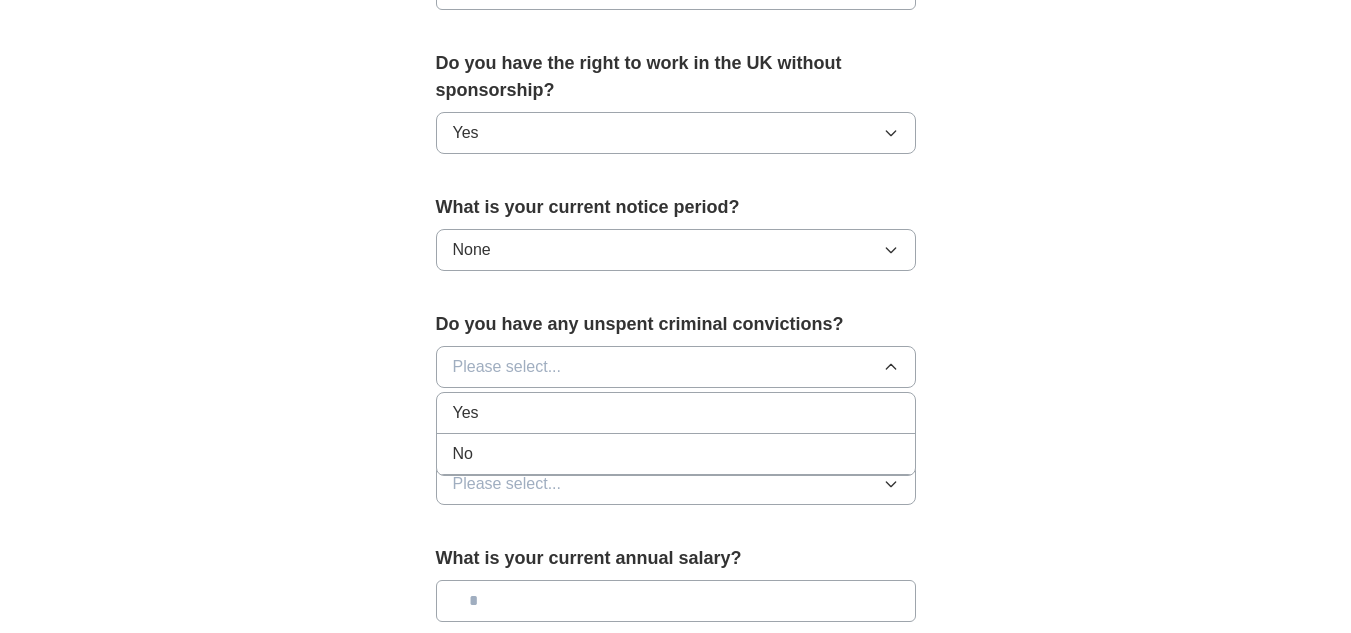 click on "No" at bounding box center (676, 454) 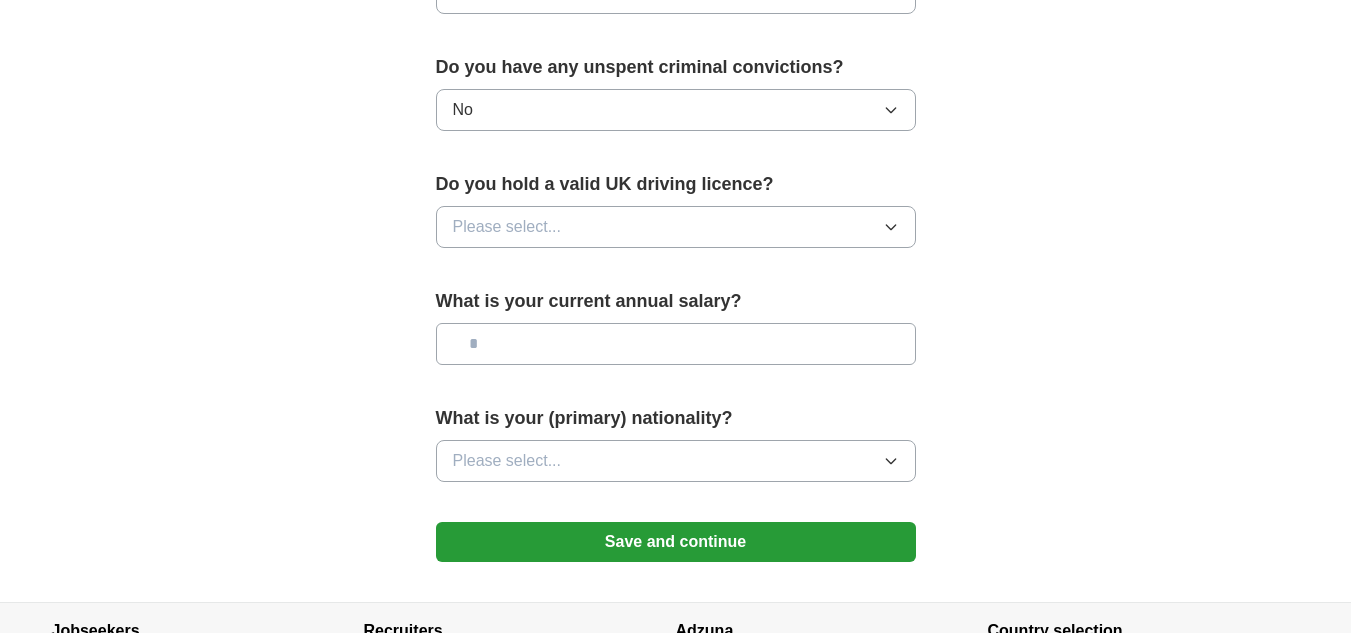 scroll, scrollTop: 1280, scrollLeft: 0, axis: vertical 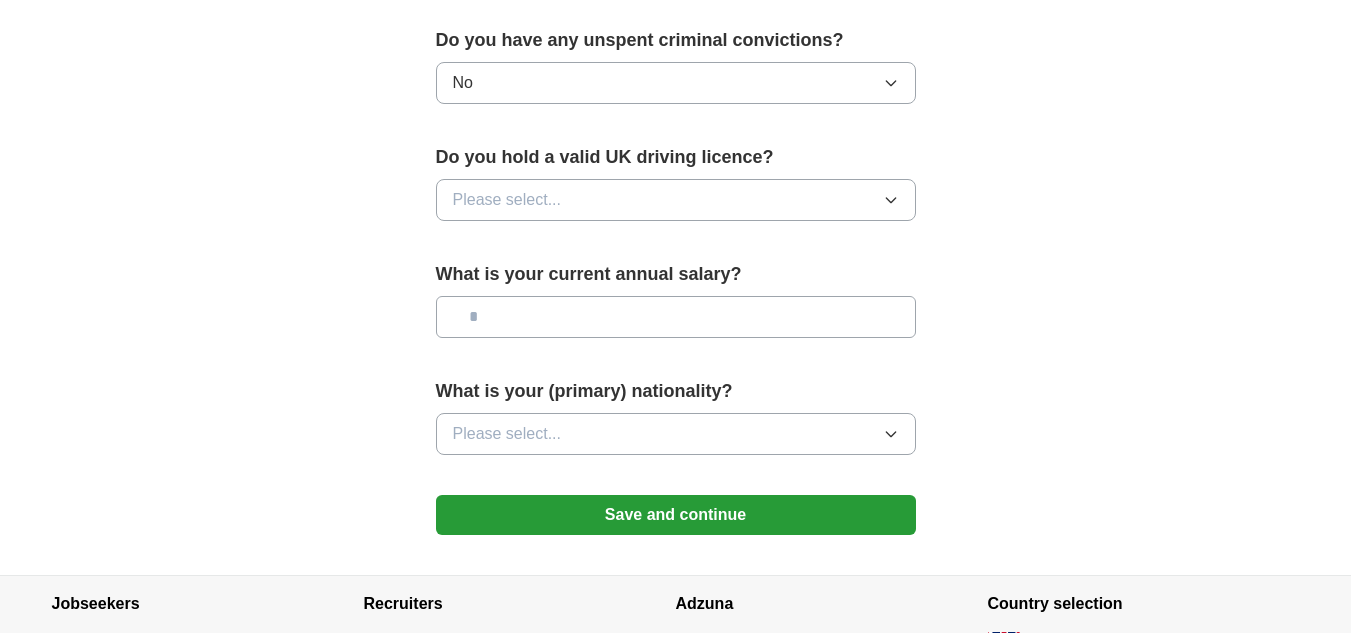 click on "Please select..." at bounding box center [676, 200] 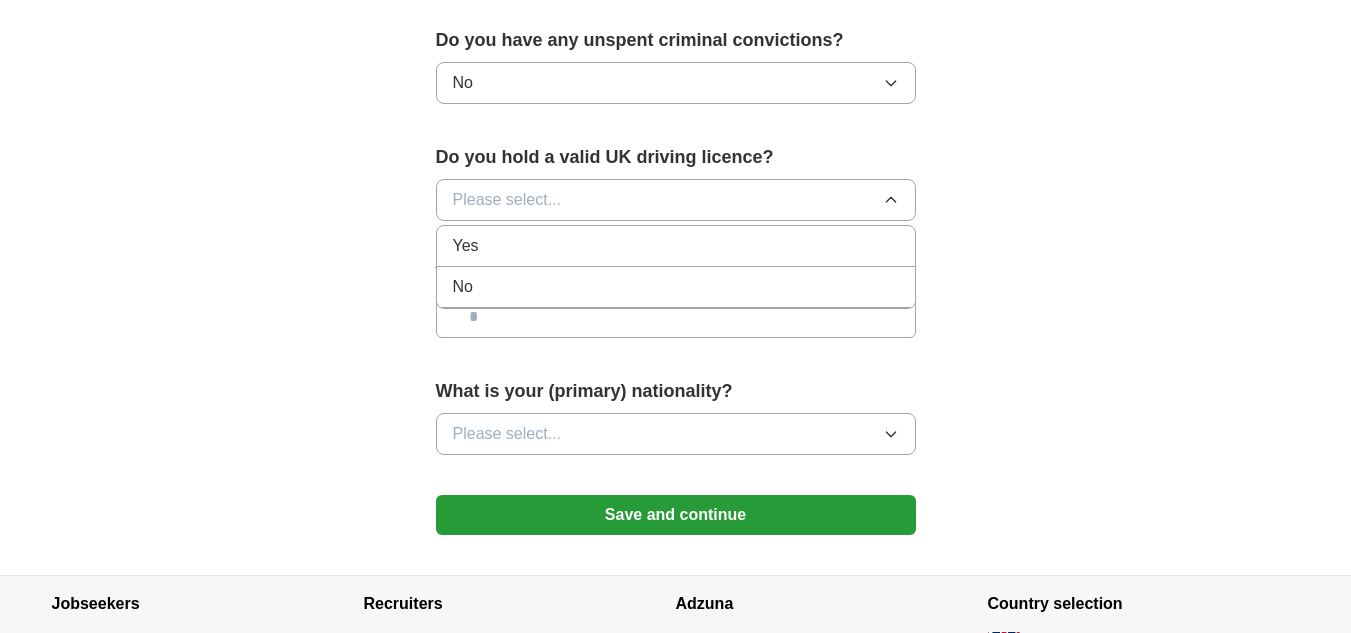 click on "No" at bounding box center (676, 287) 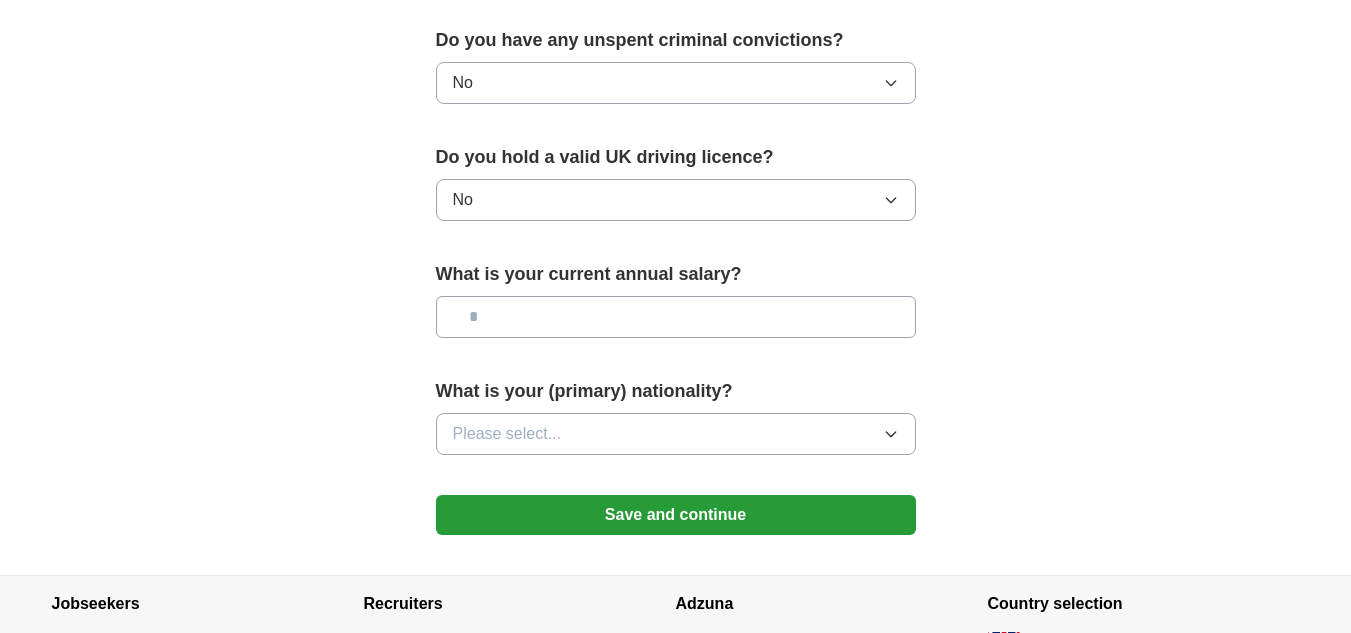 click at bounding box center (676, 317) 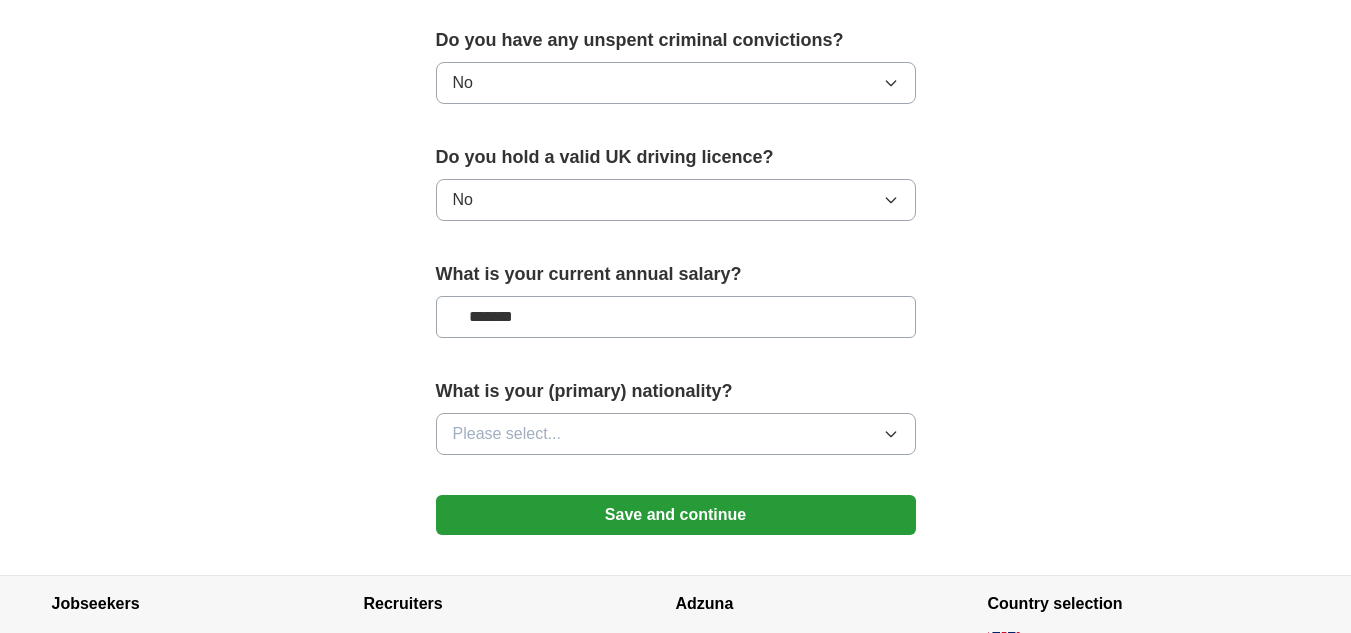 type on "*******" 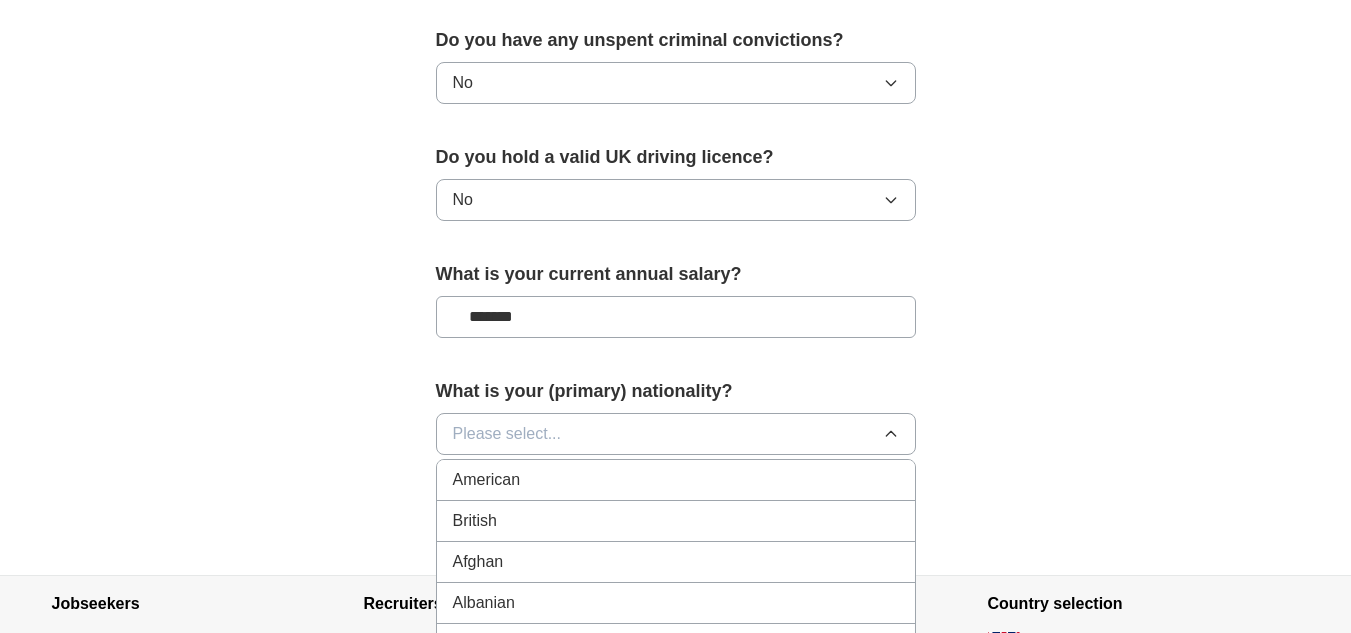 type 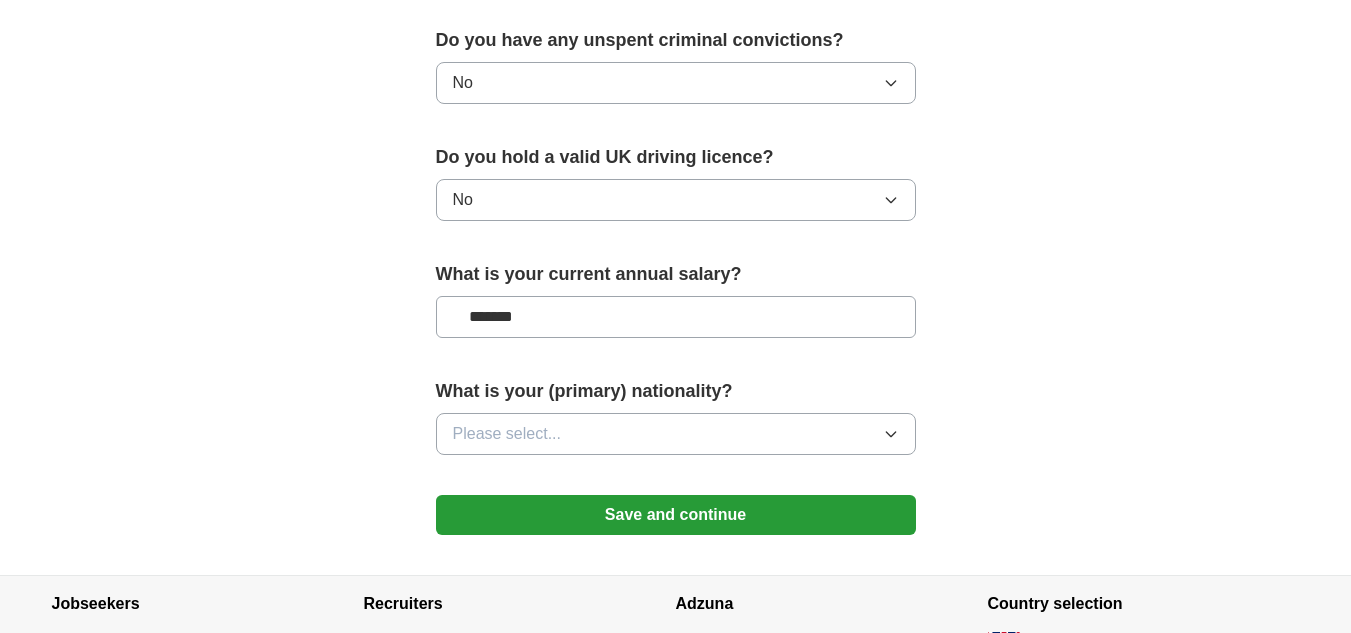 click on "Please select..." at bounding box center (676, 434) 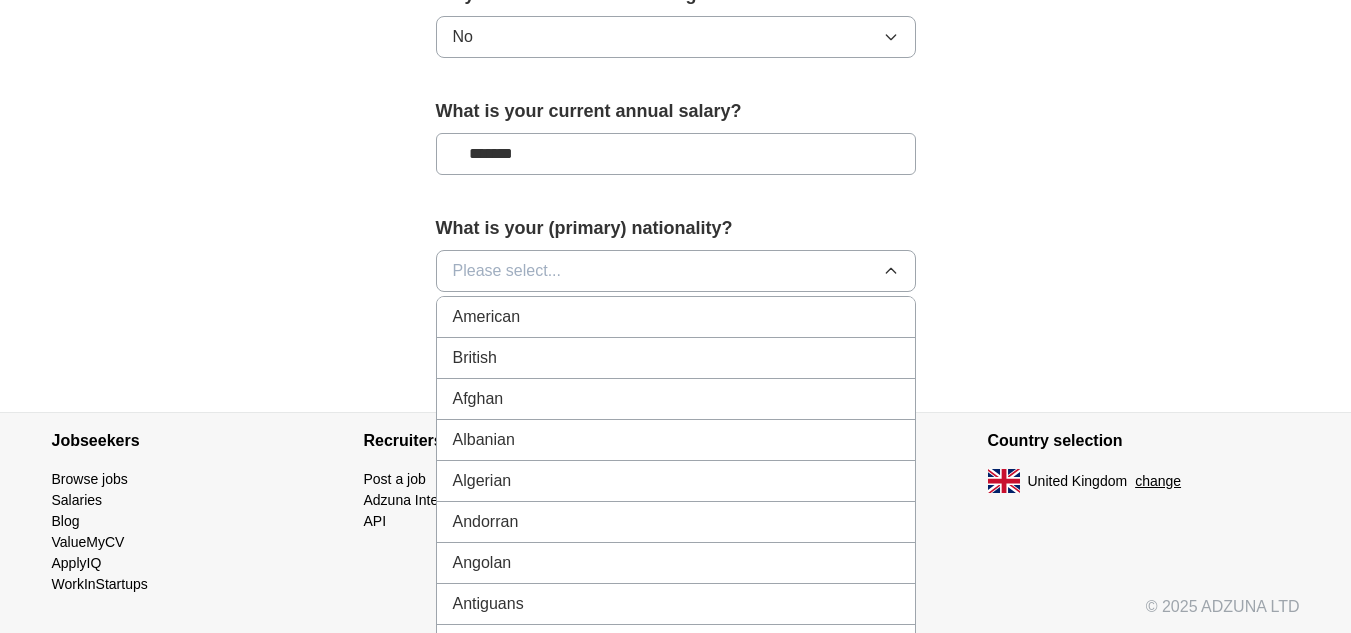 scroll, scrollTop: 1486, scrollLeft: 0, axis: vertical 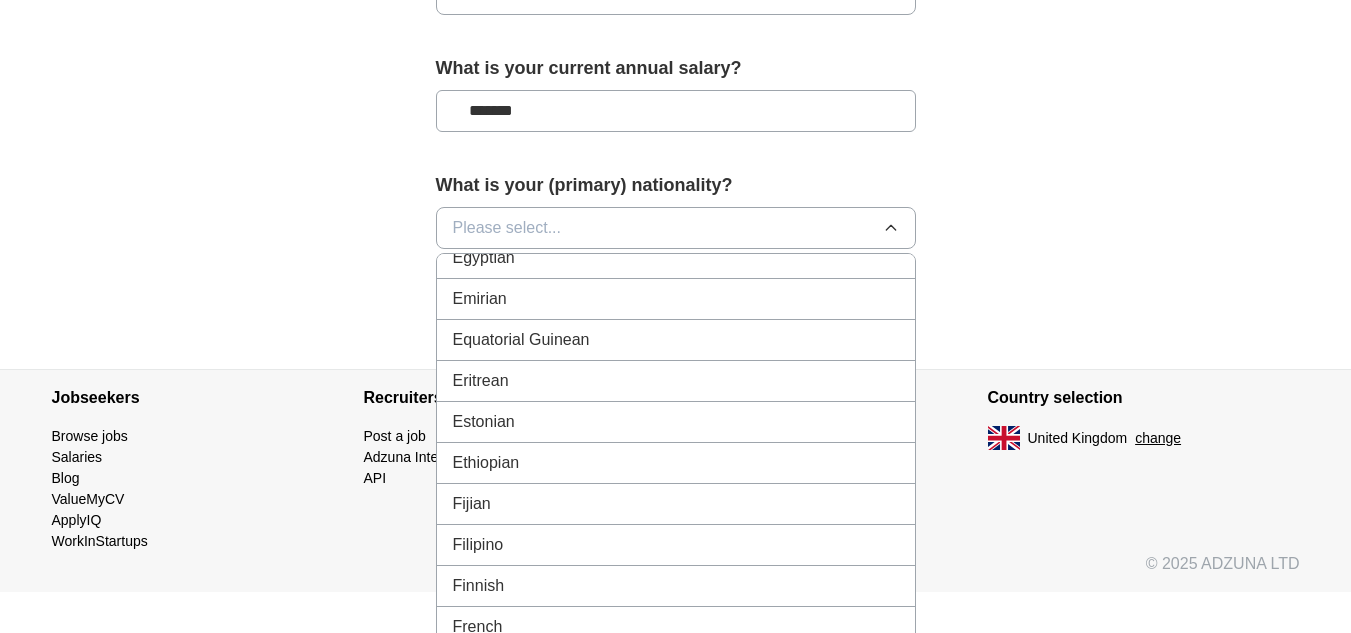 click on "Please select..." at bounding box center [676, 228] 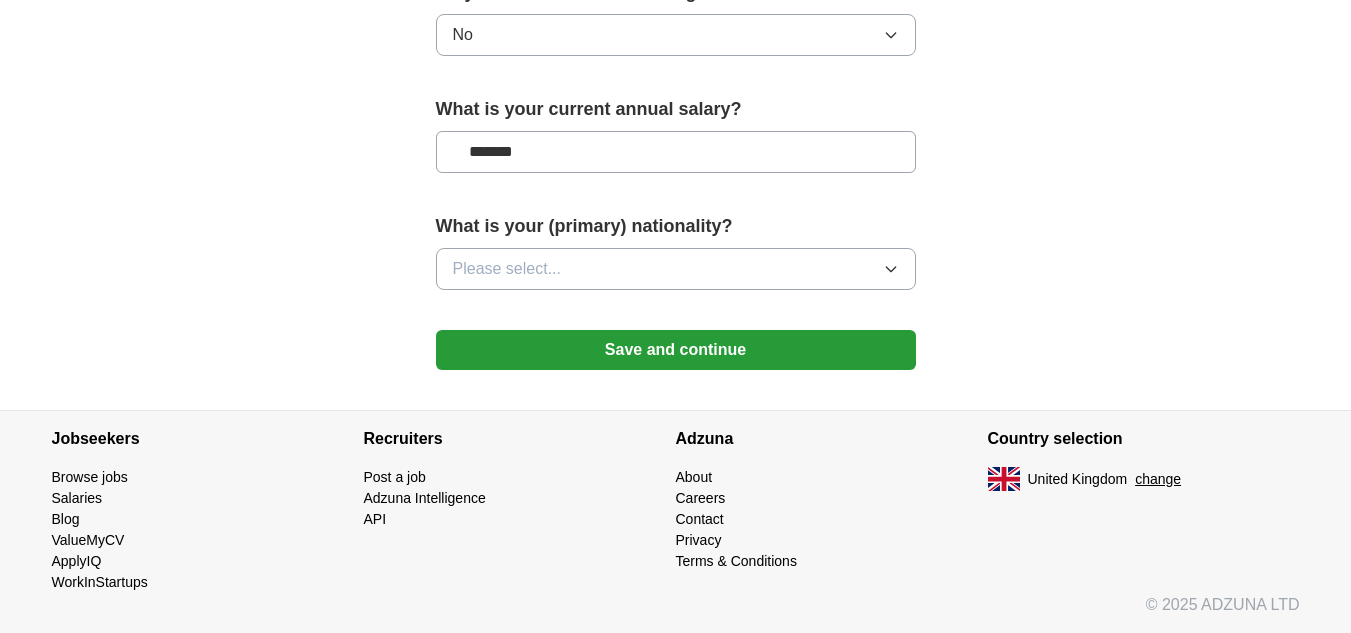 click on "Please select..." at bounding box center (676, 269) 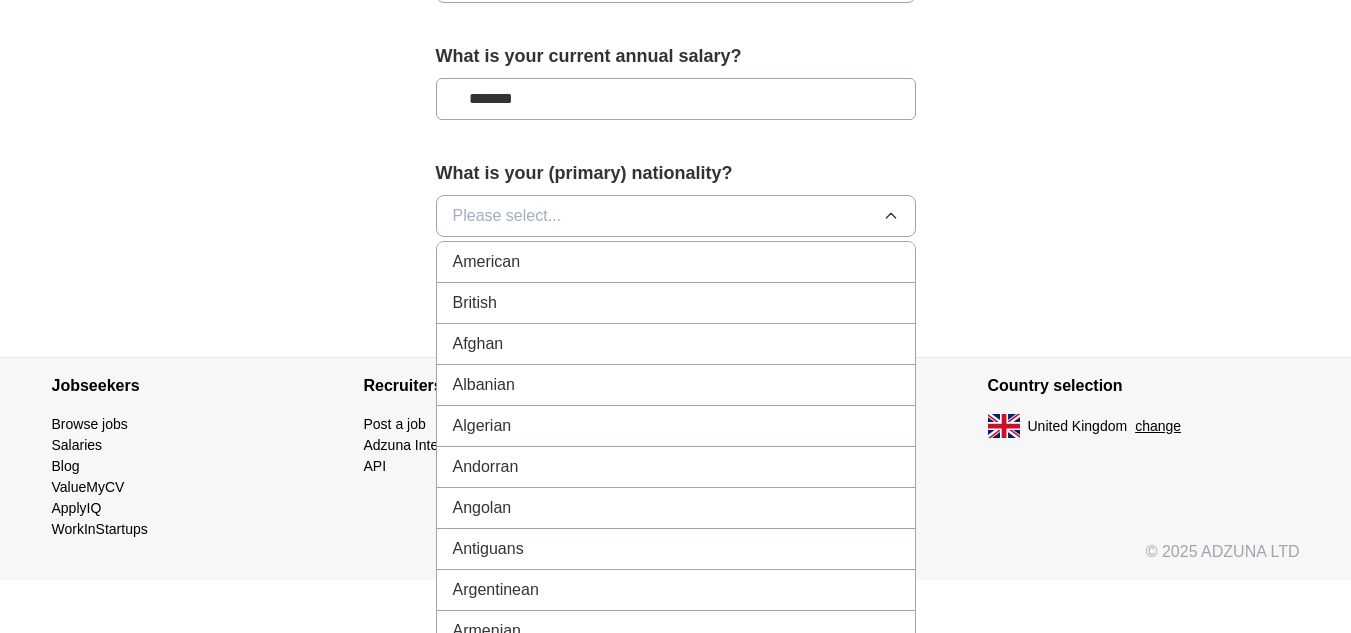 scroll, scrollTop: 1506, scrollLeft: 0, axis: vertical 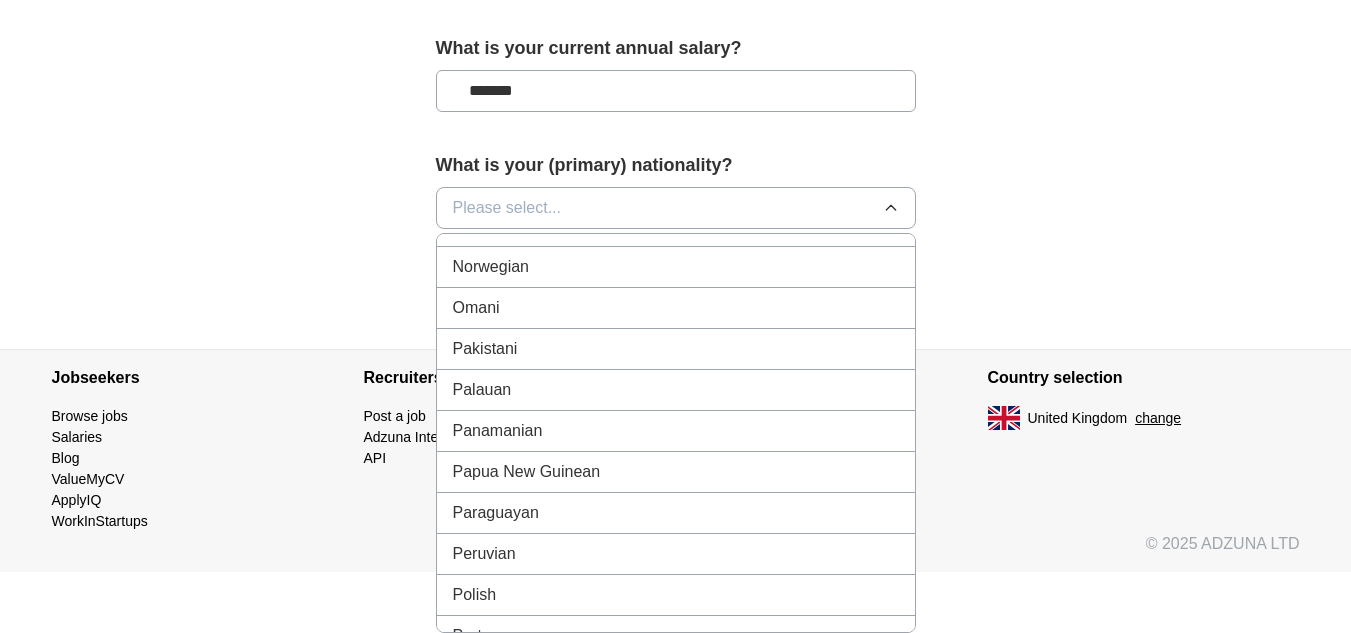 click on "Pakistani" at bounding box center (676, 349) 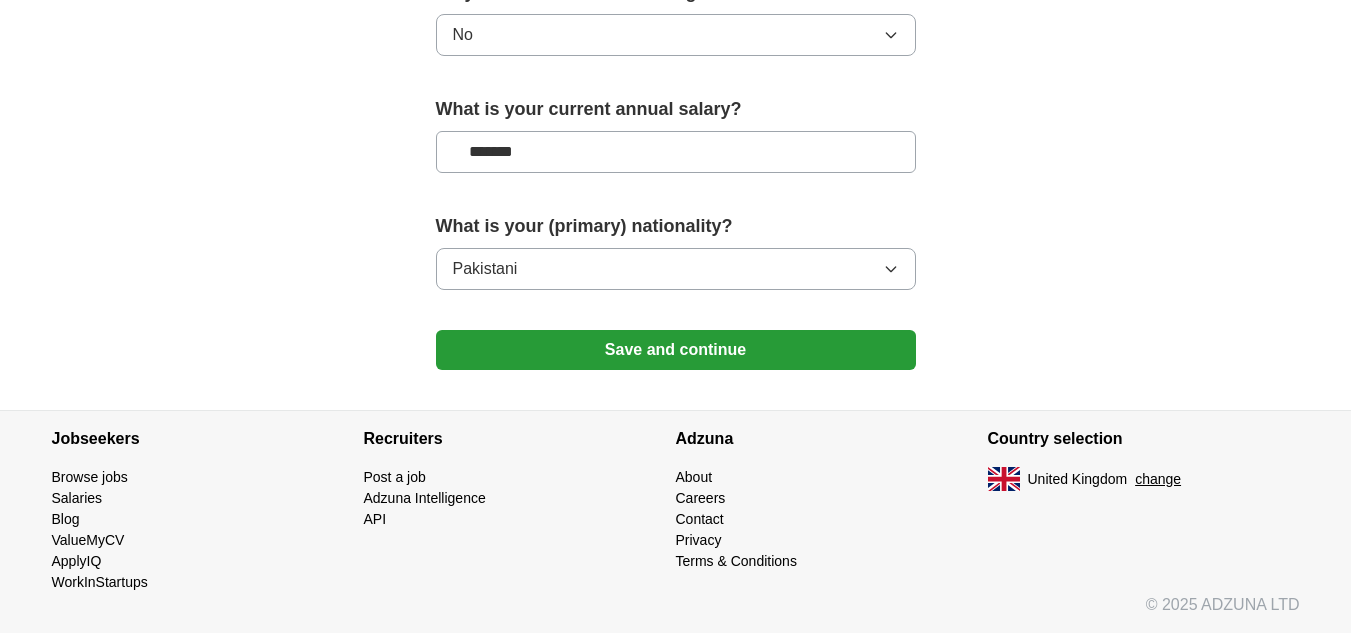 scroll, scrollTop: 1445, scrollLeft: 0, axis: vertical 